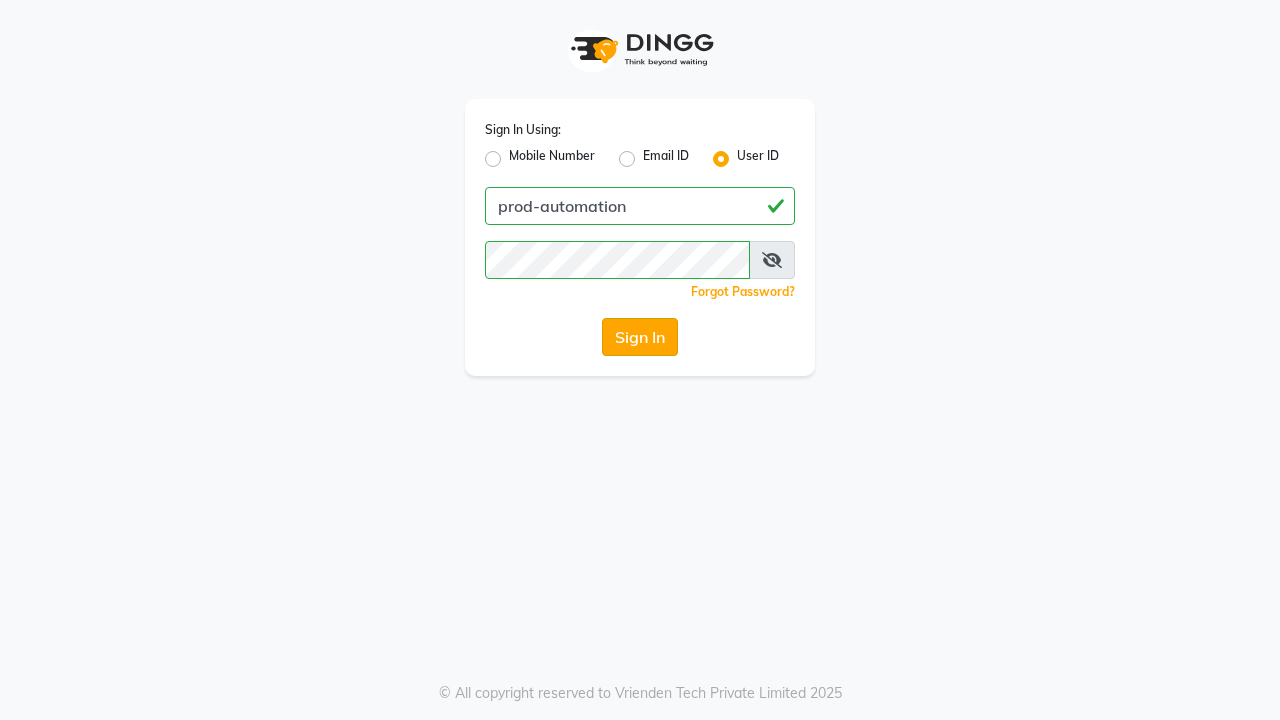 click on "Sign In" 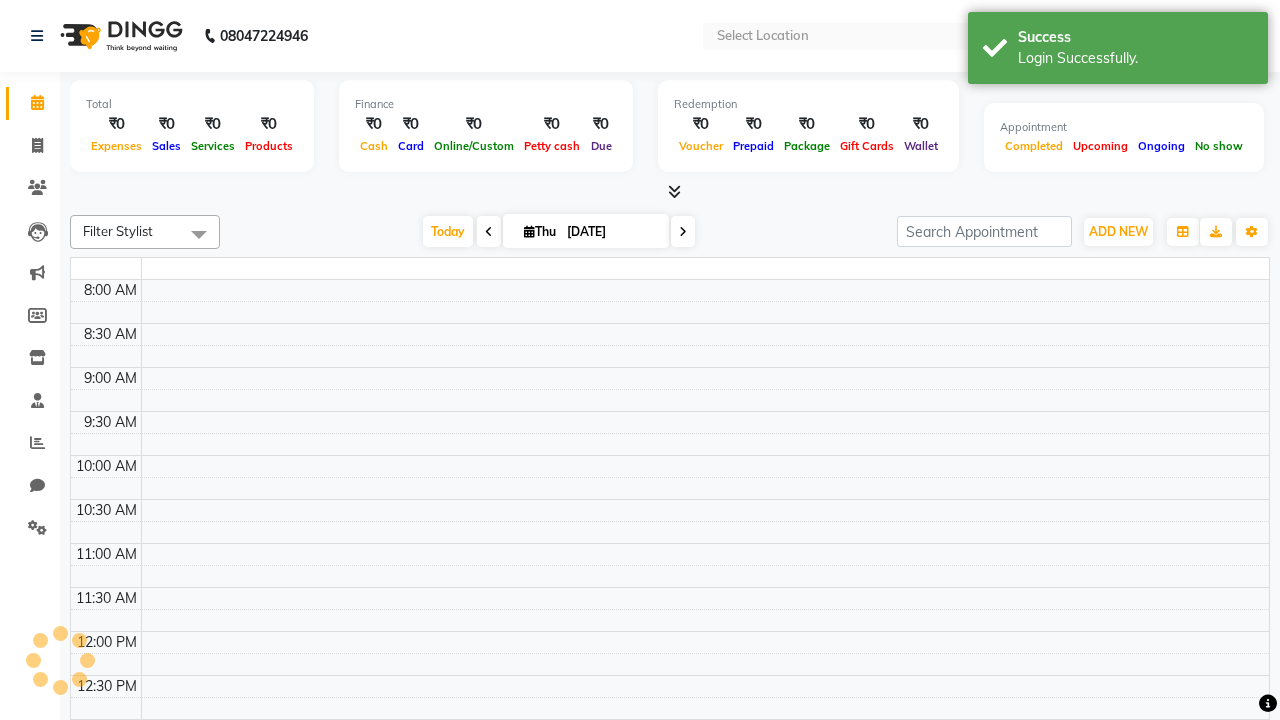 select on "en" 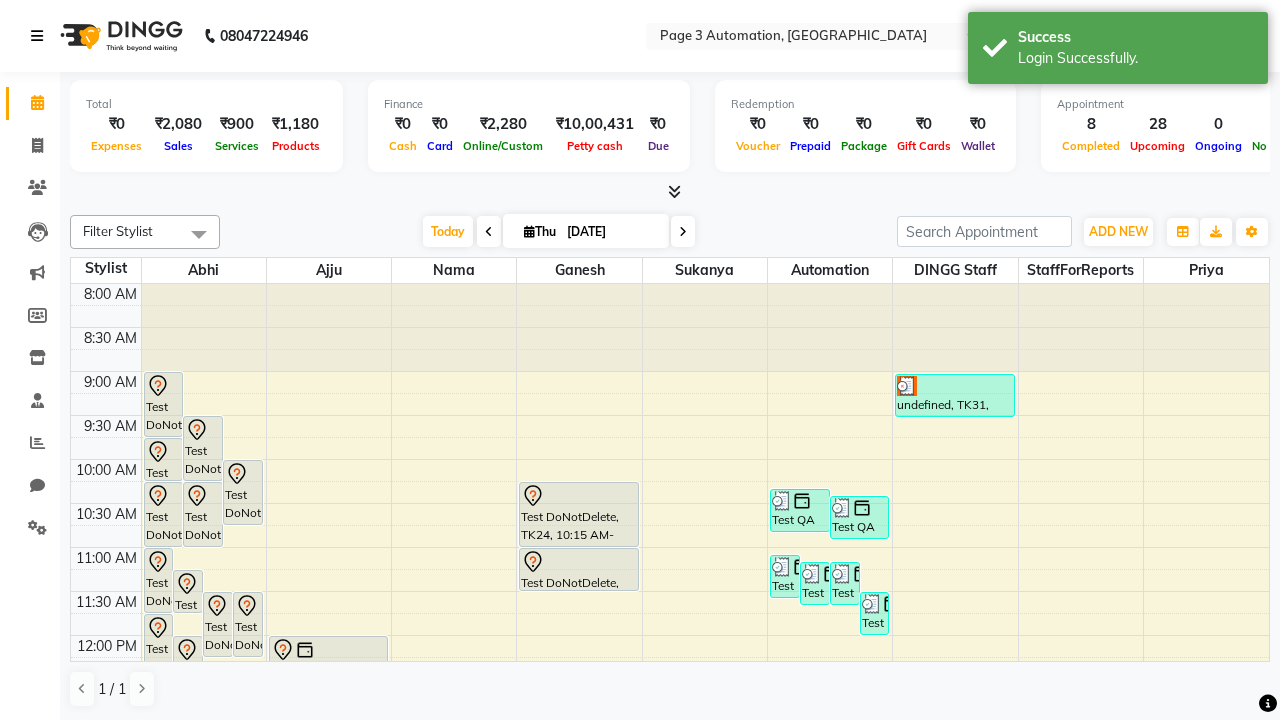 click at bounding box center [37, 36] 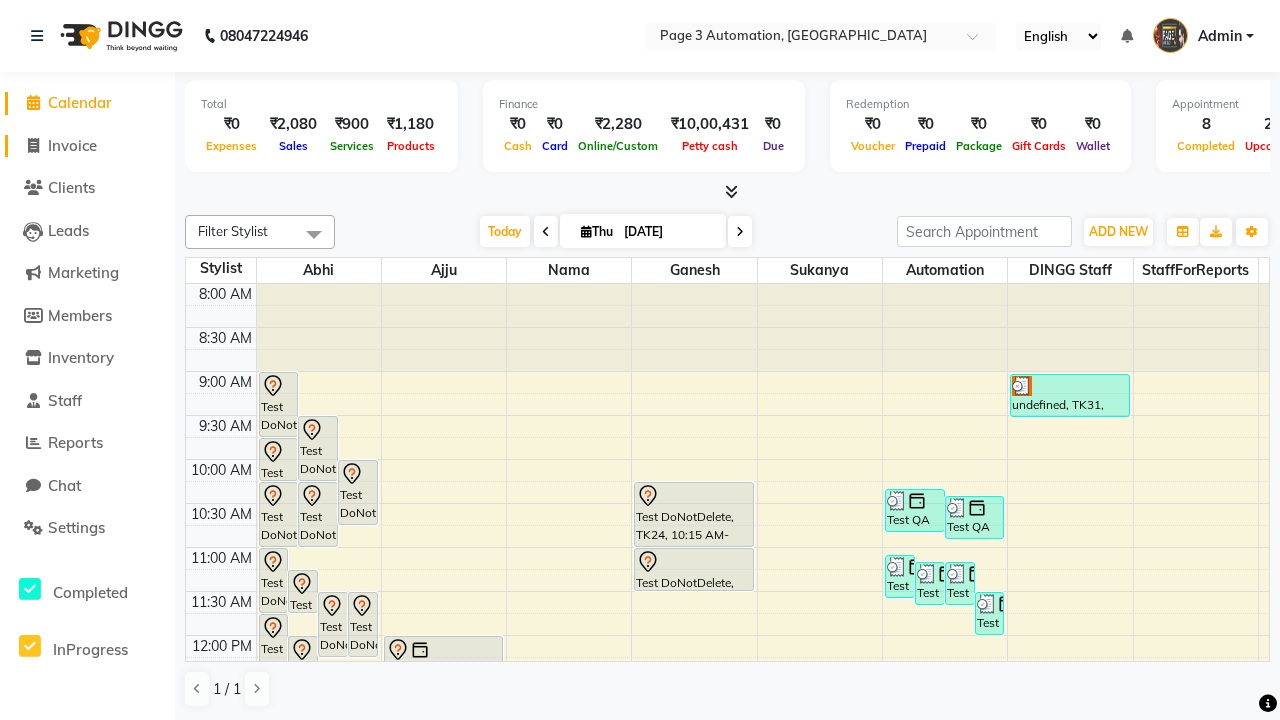 click on "Invoice" 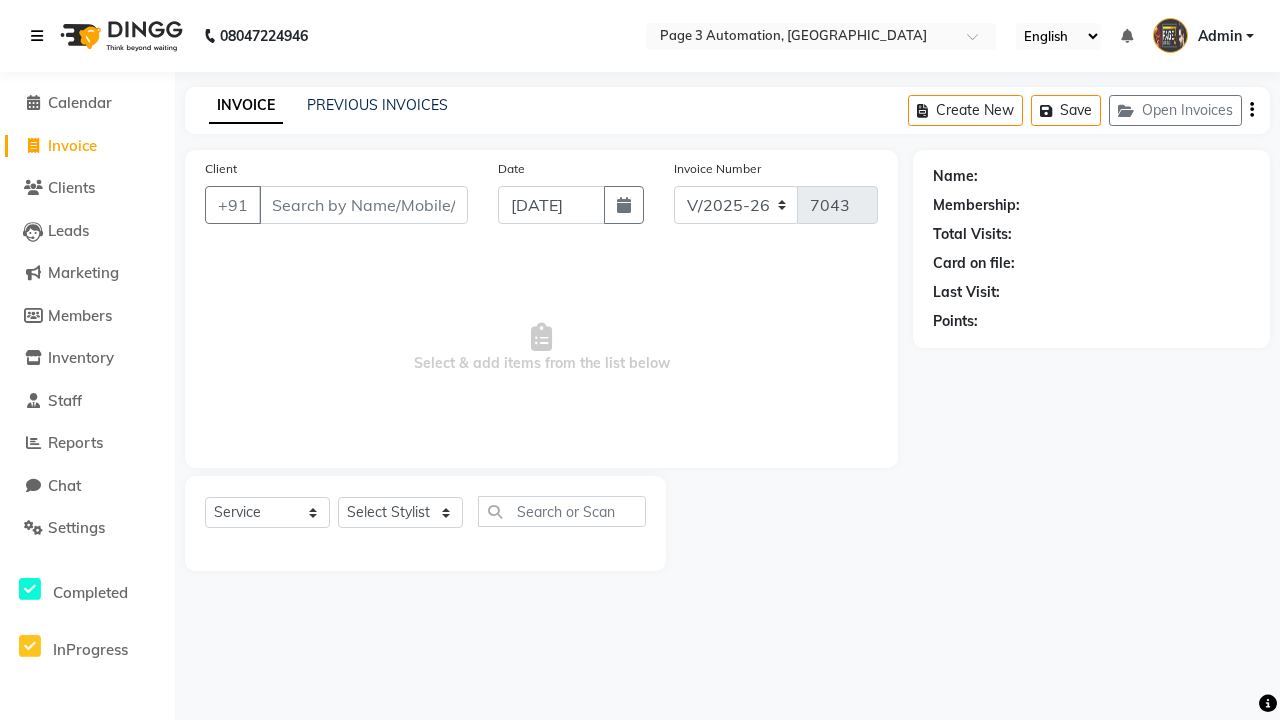 click at bounding box center (37, 36) 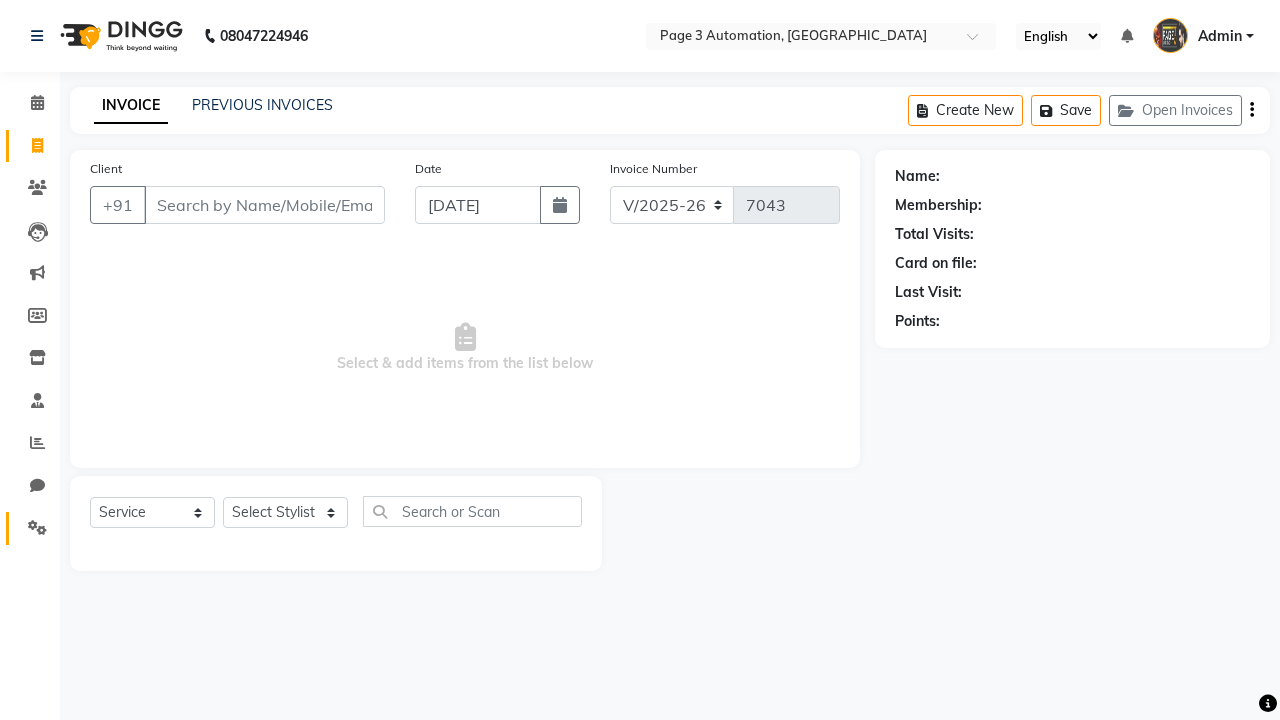 click 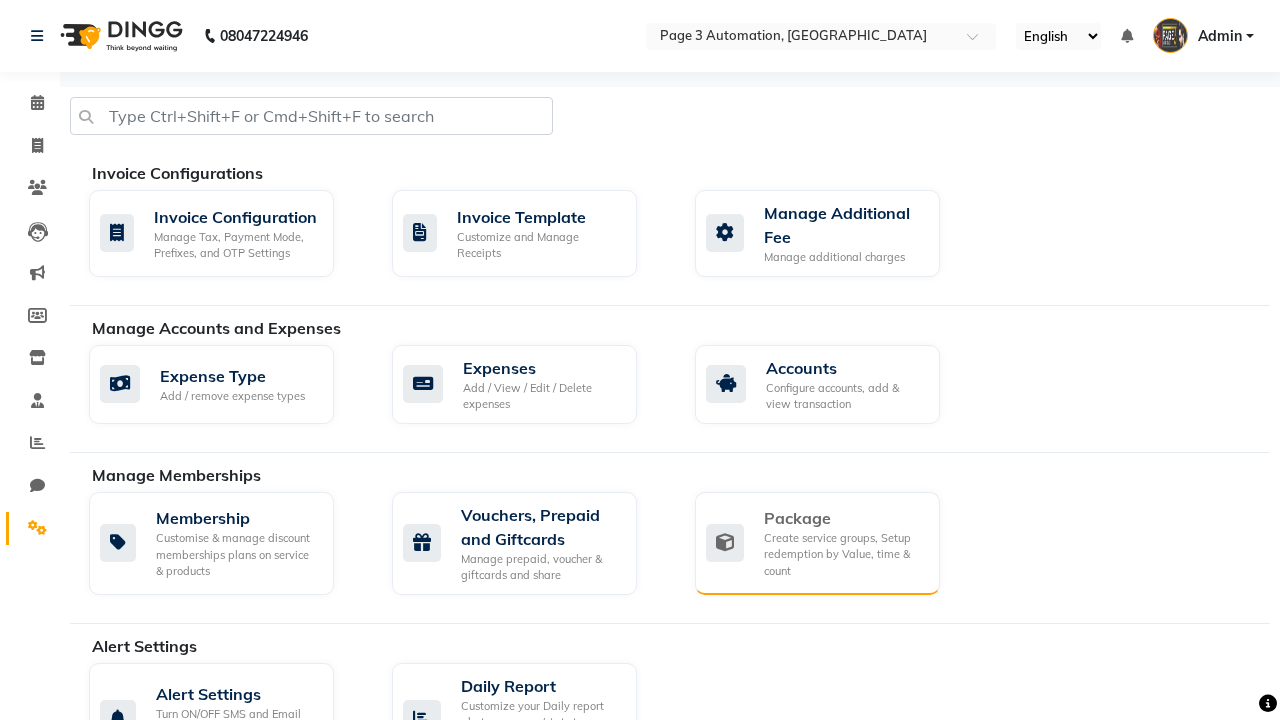 click on "Package" 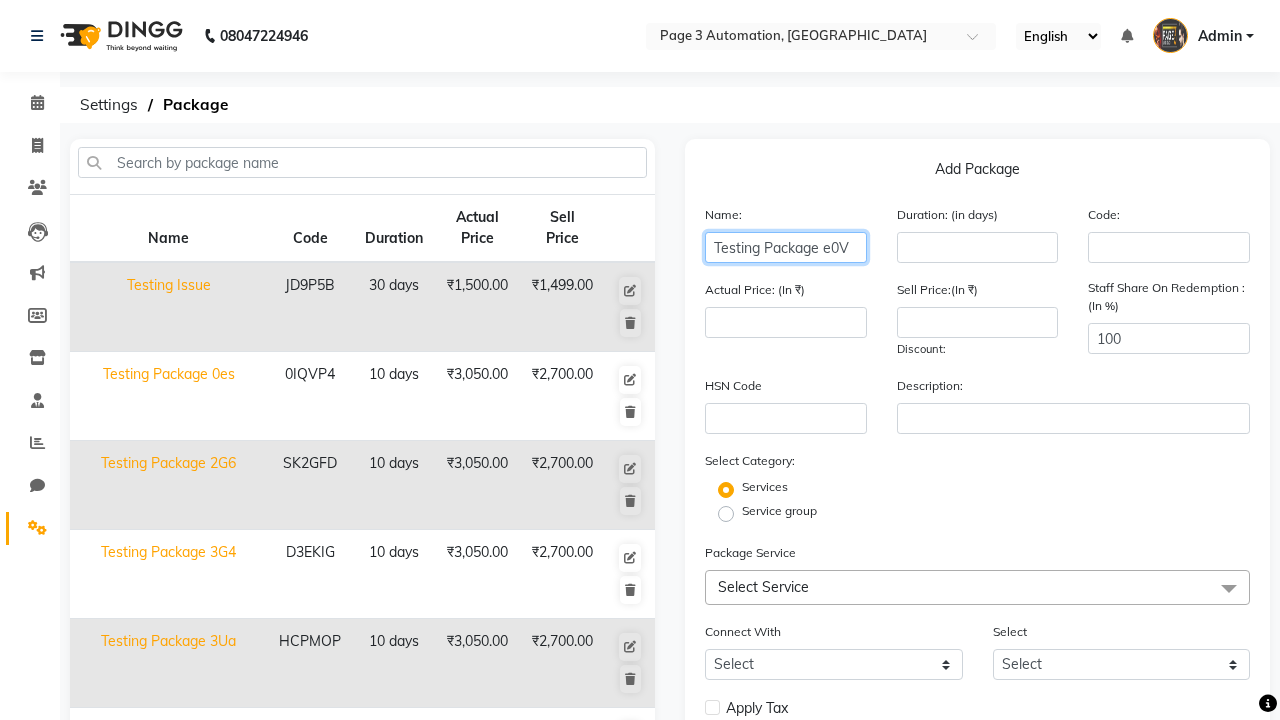 type on "Testing Package e0V" 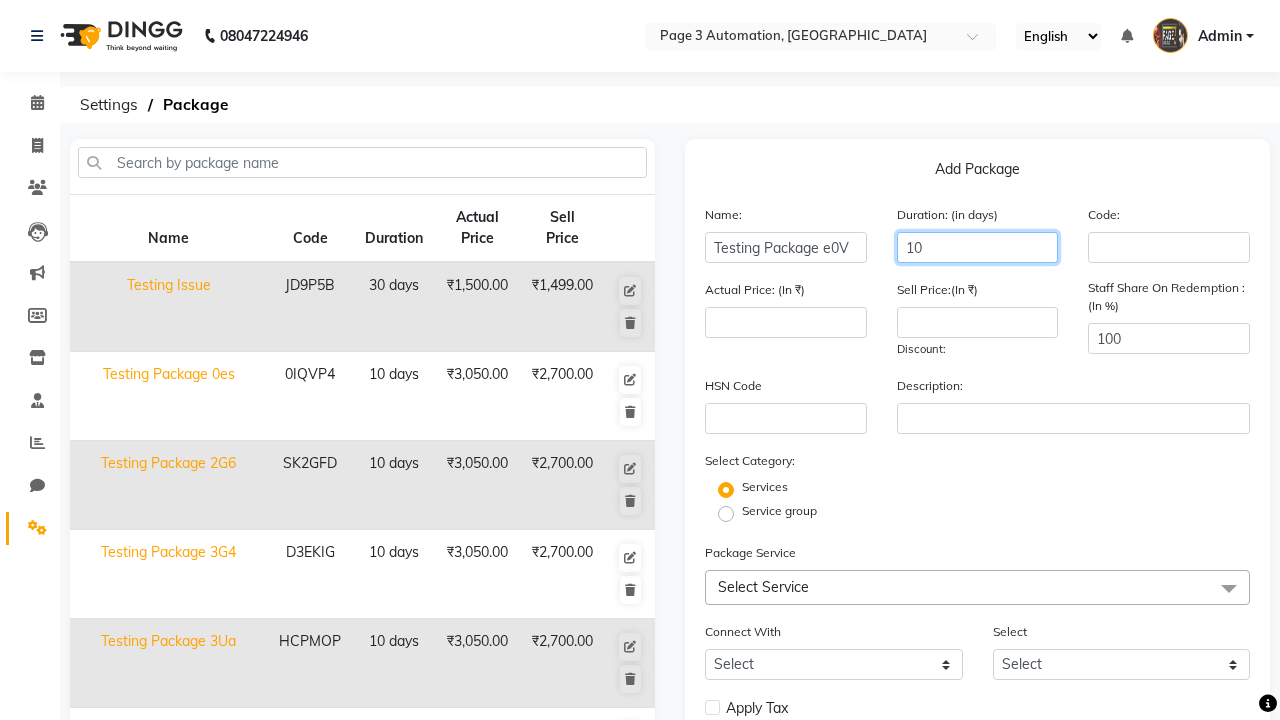 type on "10" 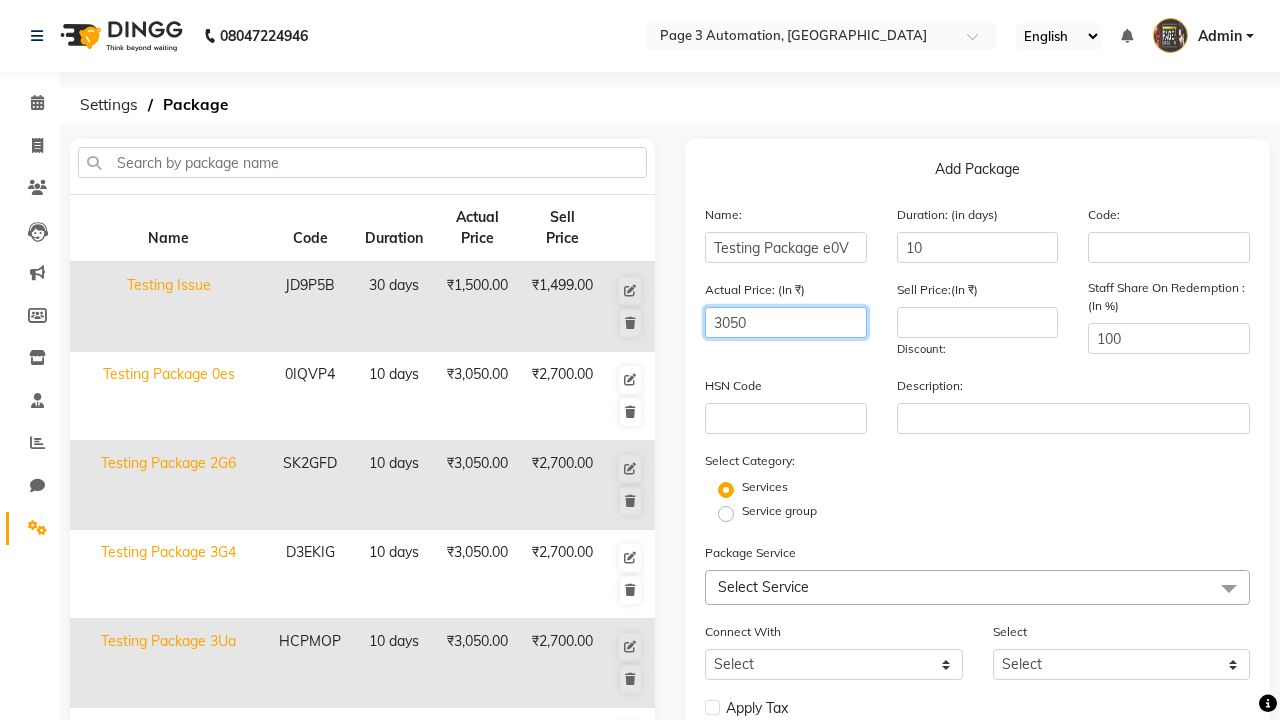 type on "3050" 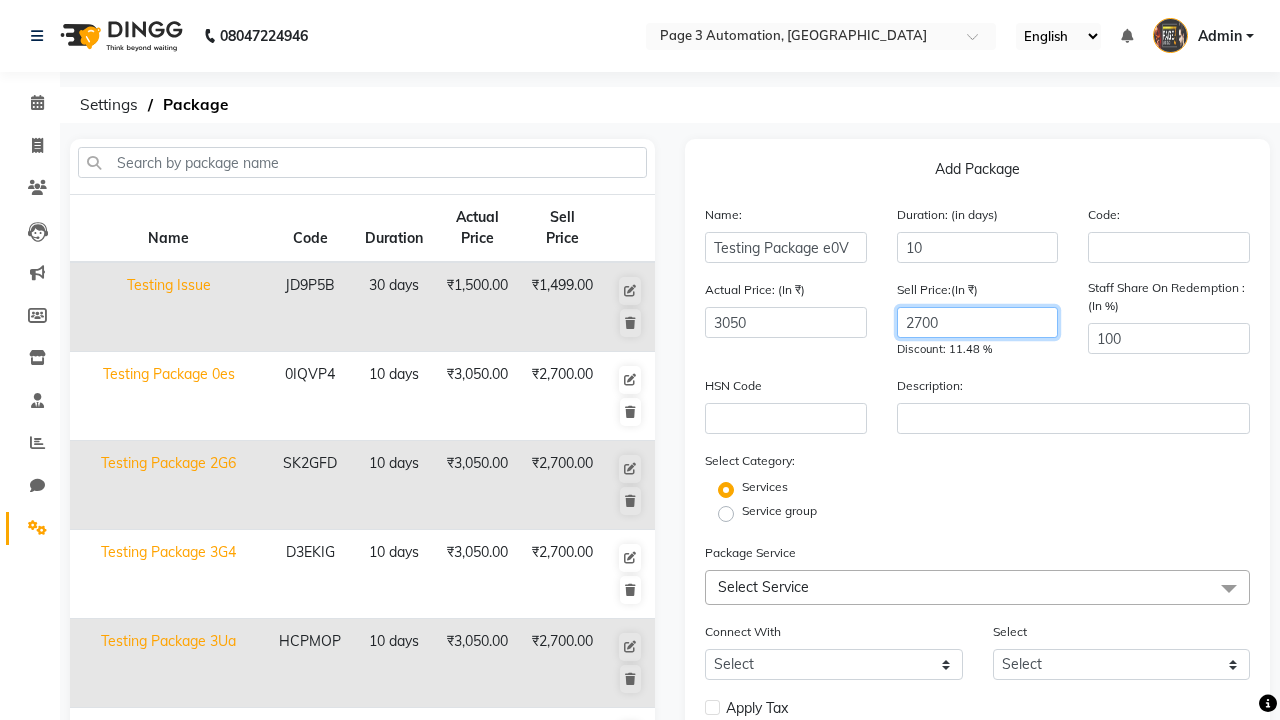 type on "2700" 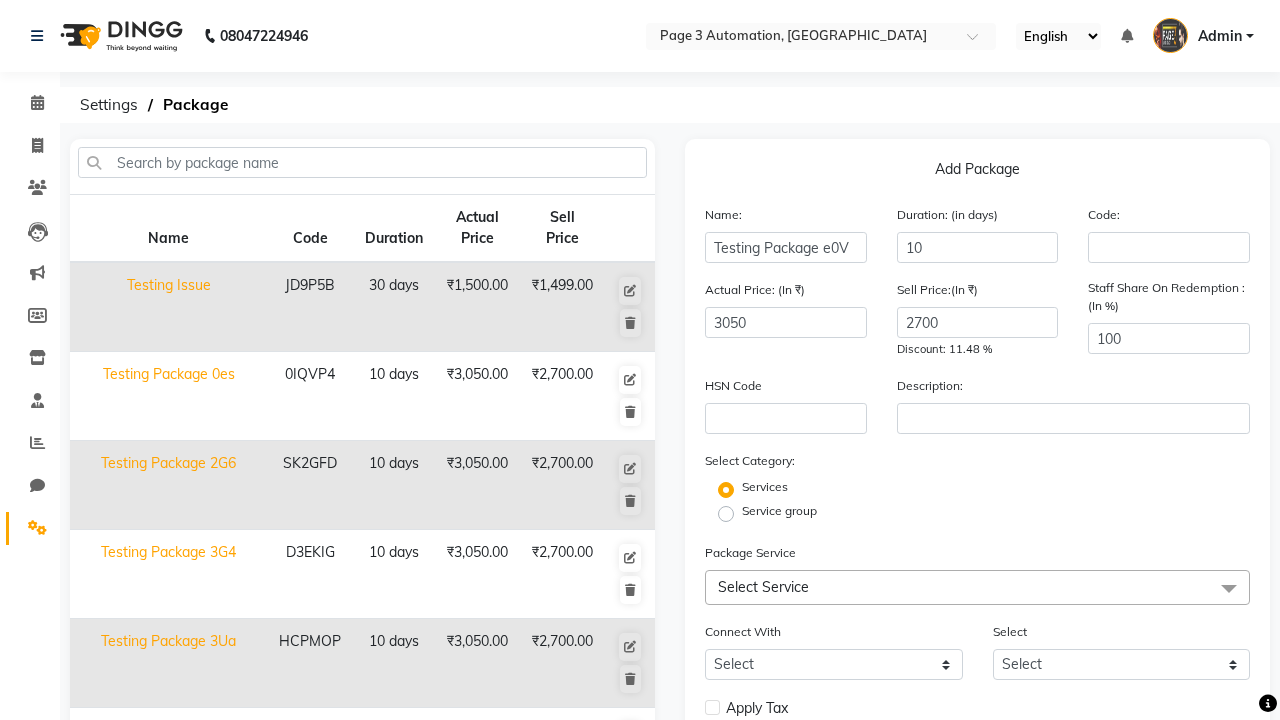 click on "Service group" 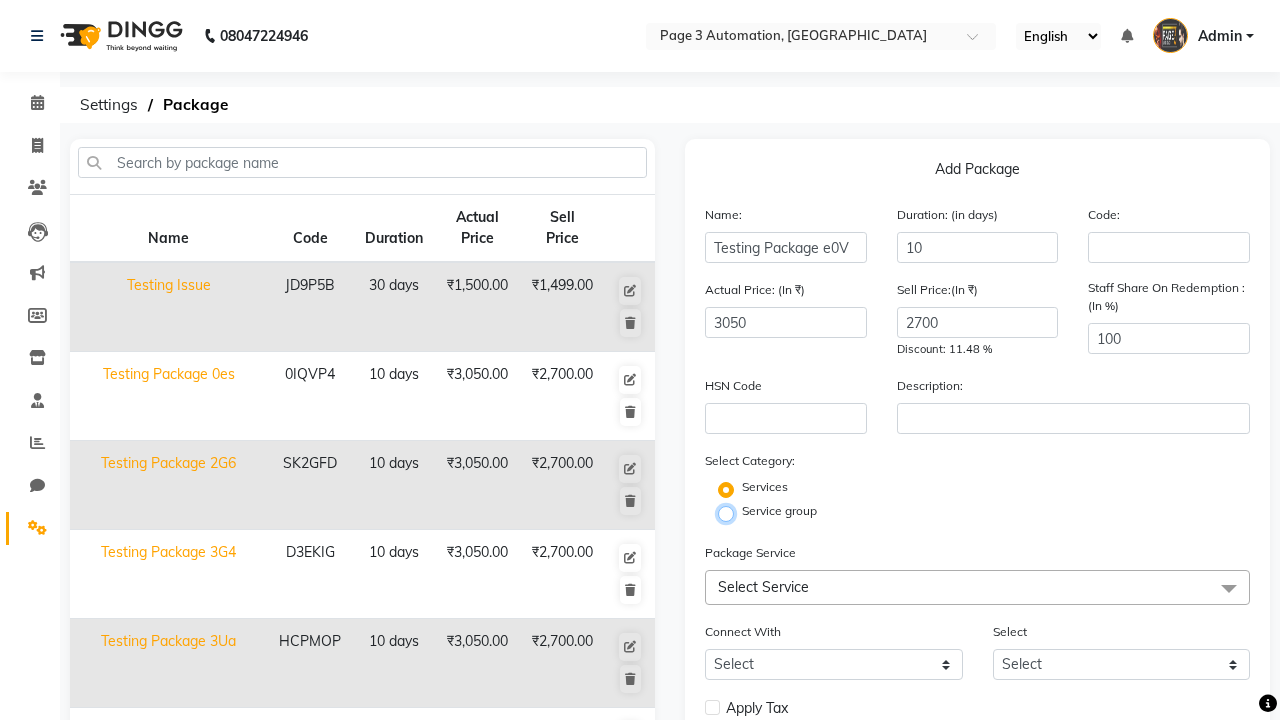 click on "Service group" at bounding box center (732, 512) 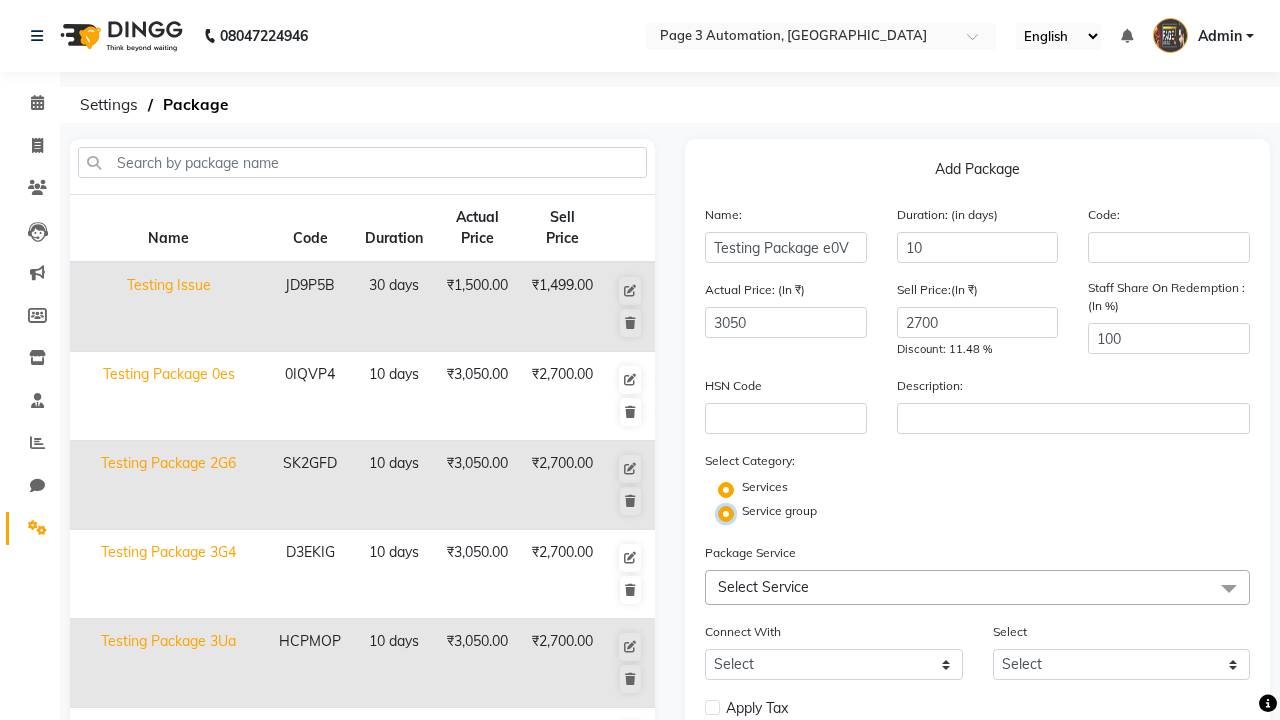 radio on "false" 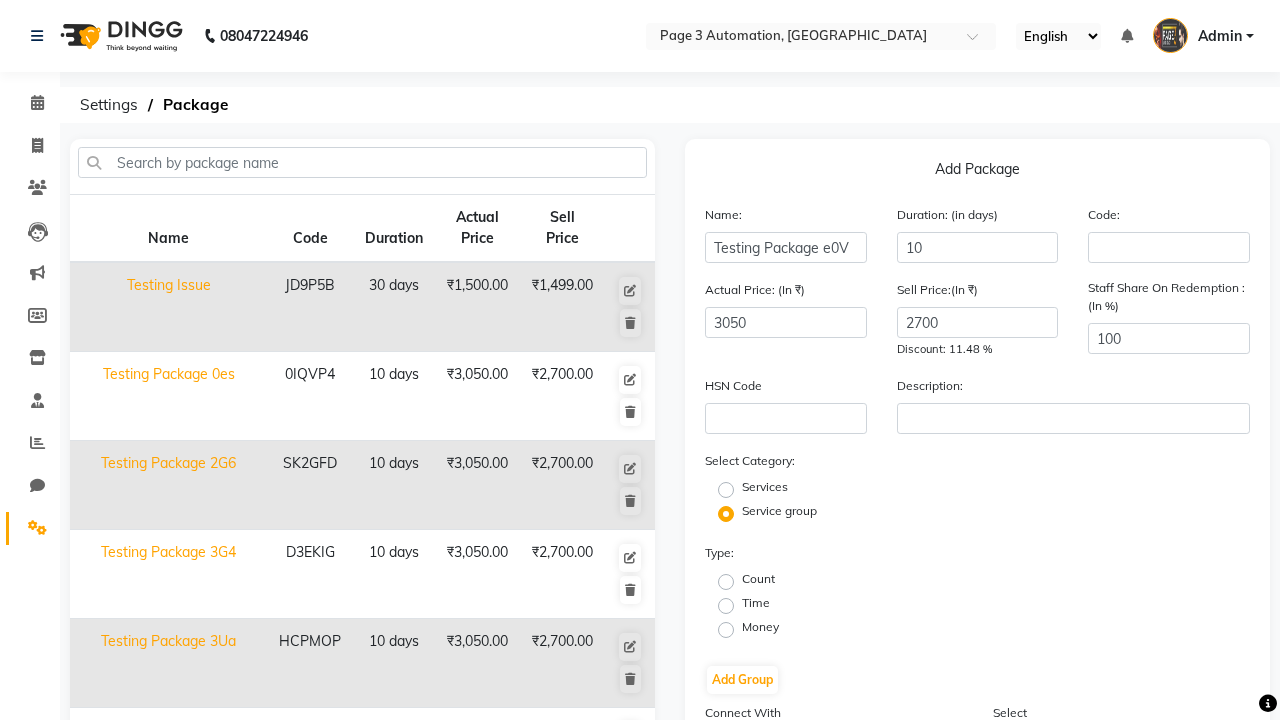 click on "Time" 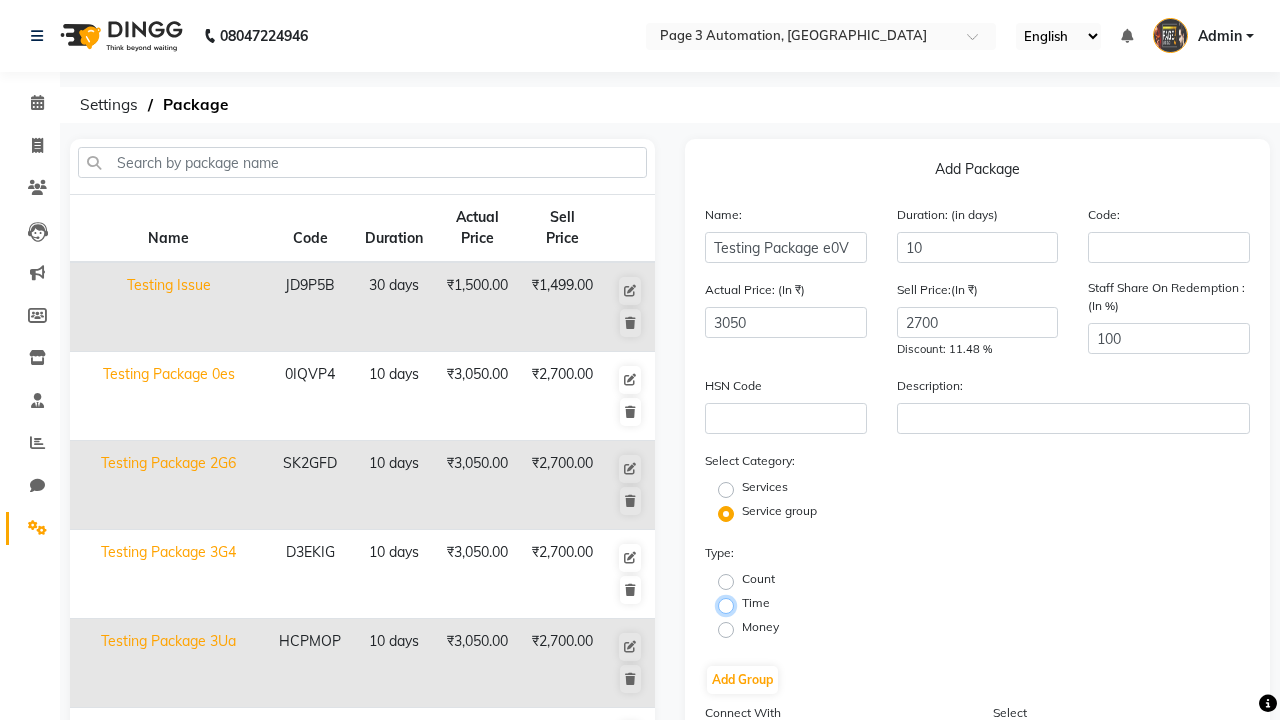 click on "Time" at bounding box center (732, 604) 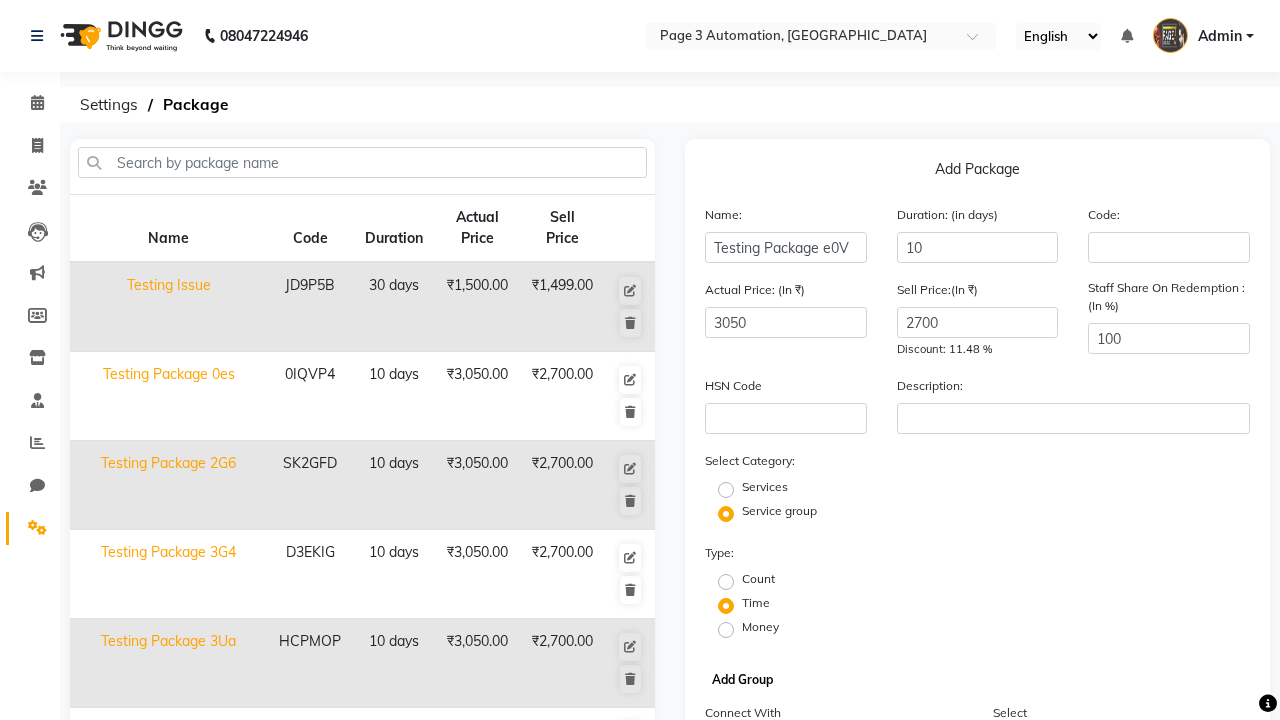 click on "Add Group" 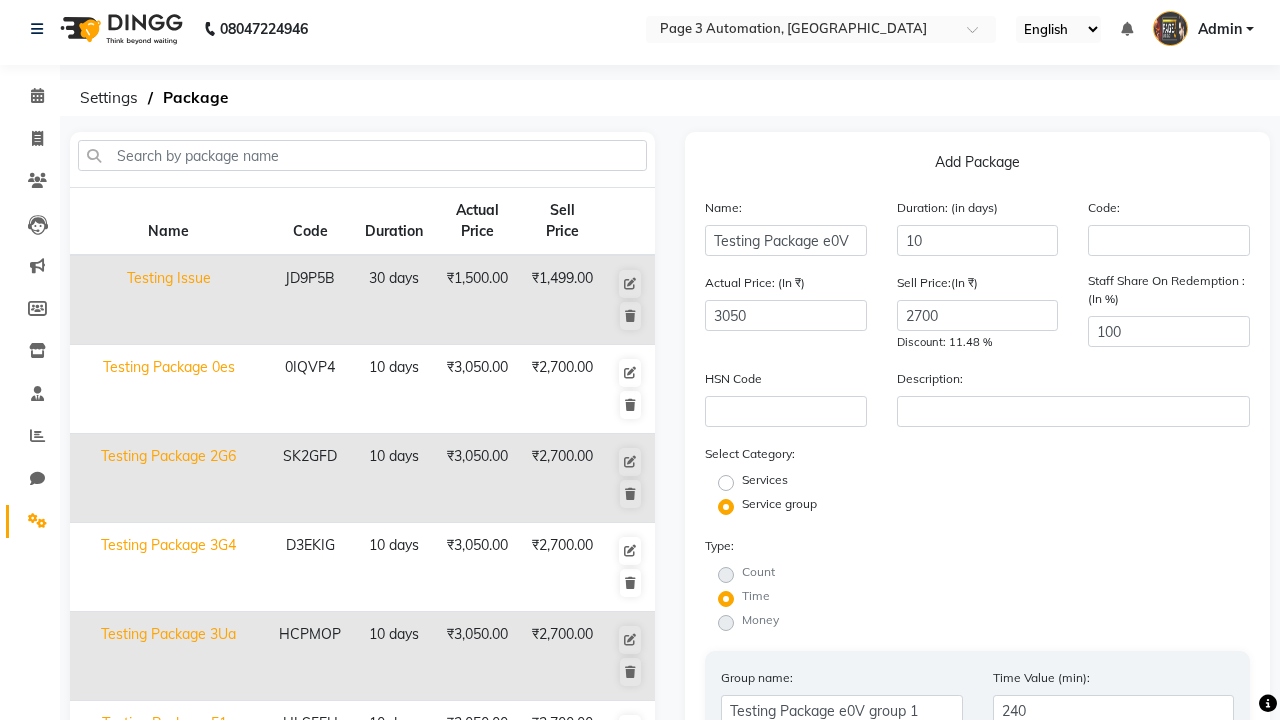 type on "240" 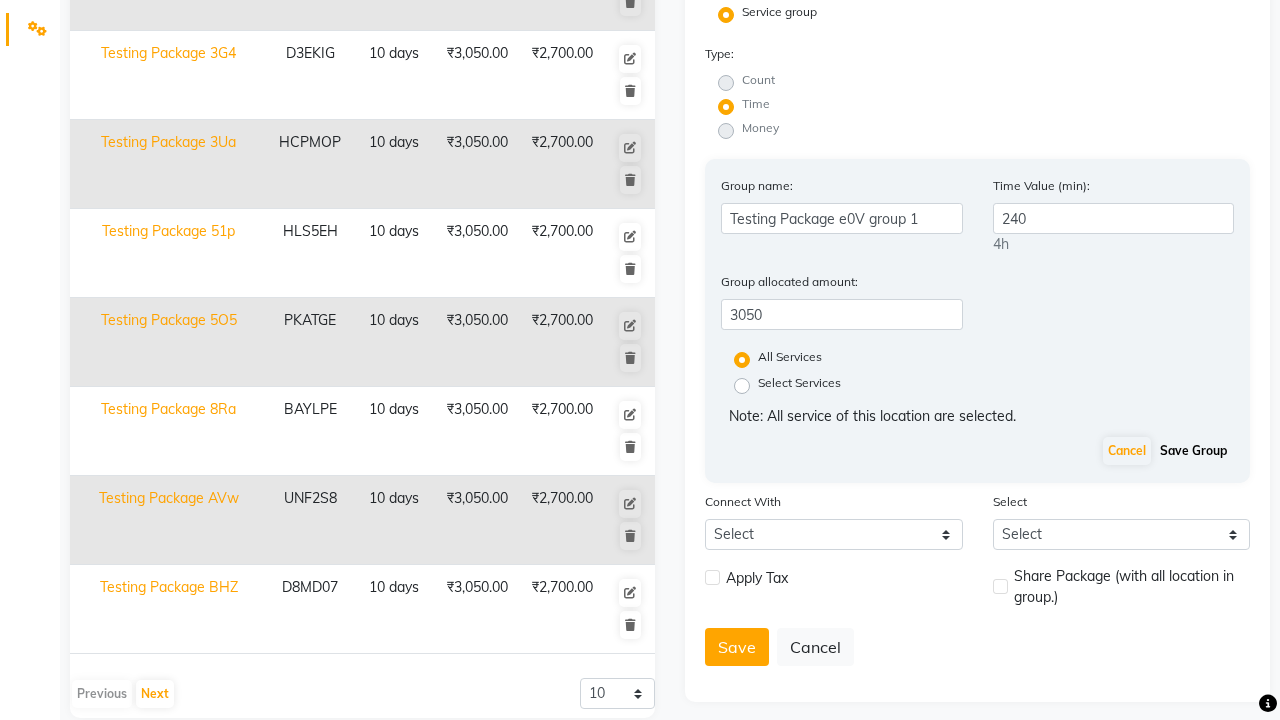 click on "Save Group" 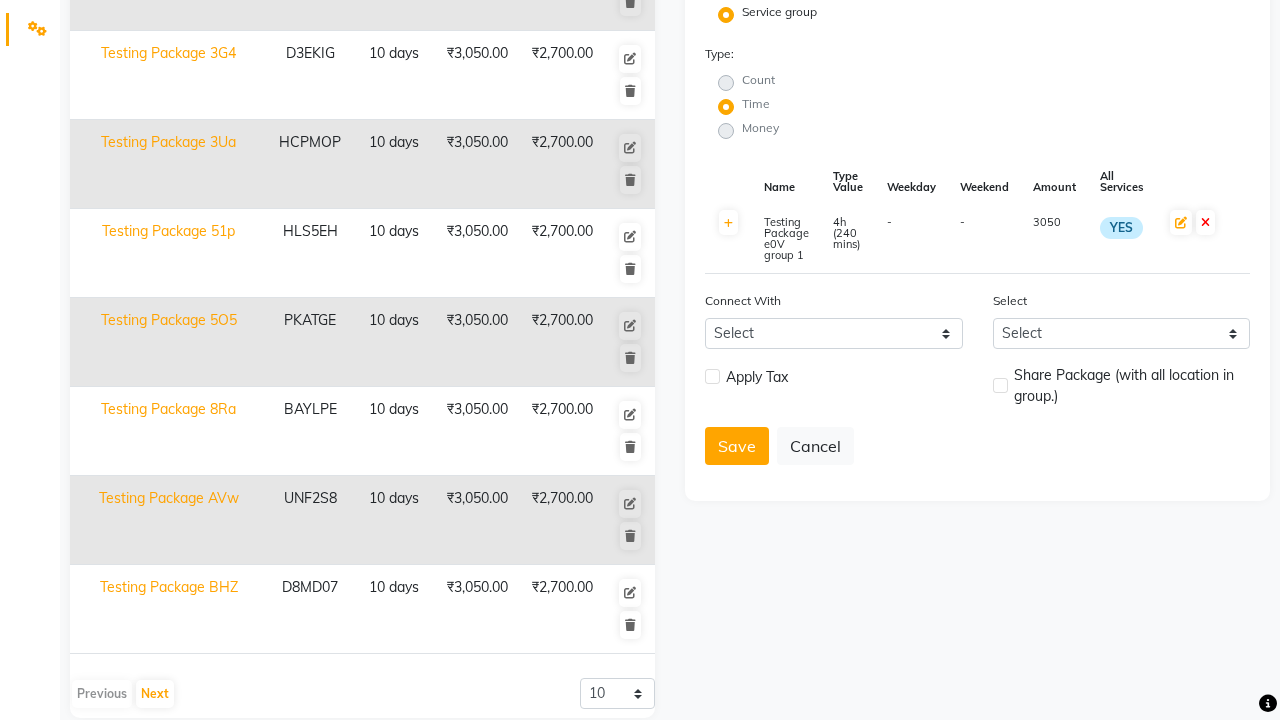 click 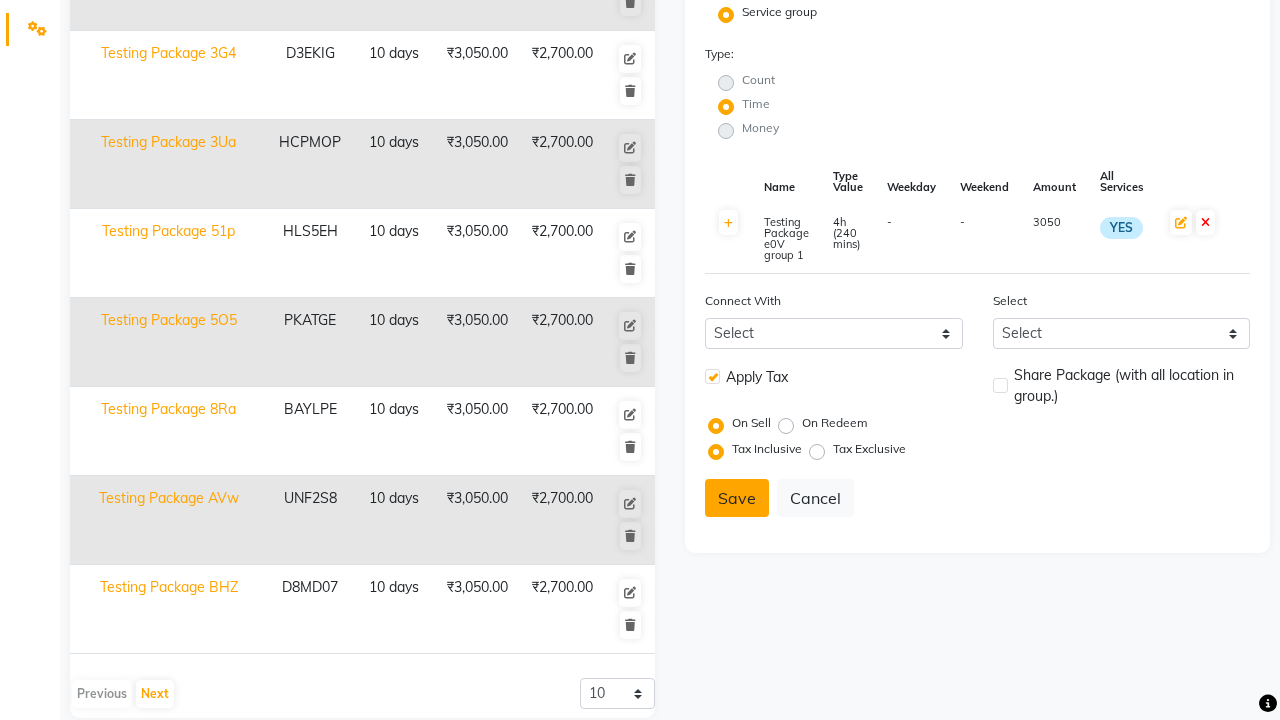 click 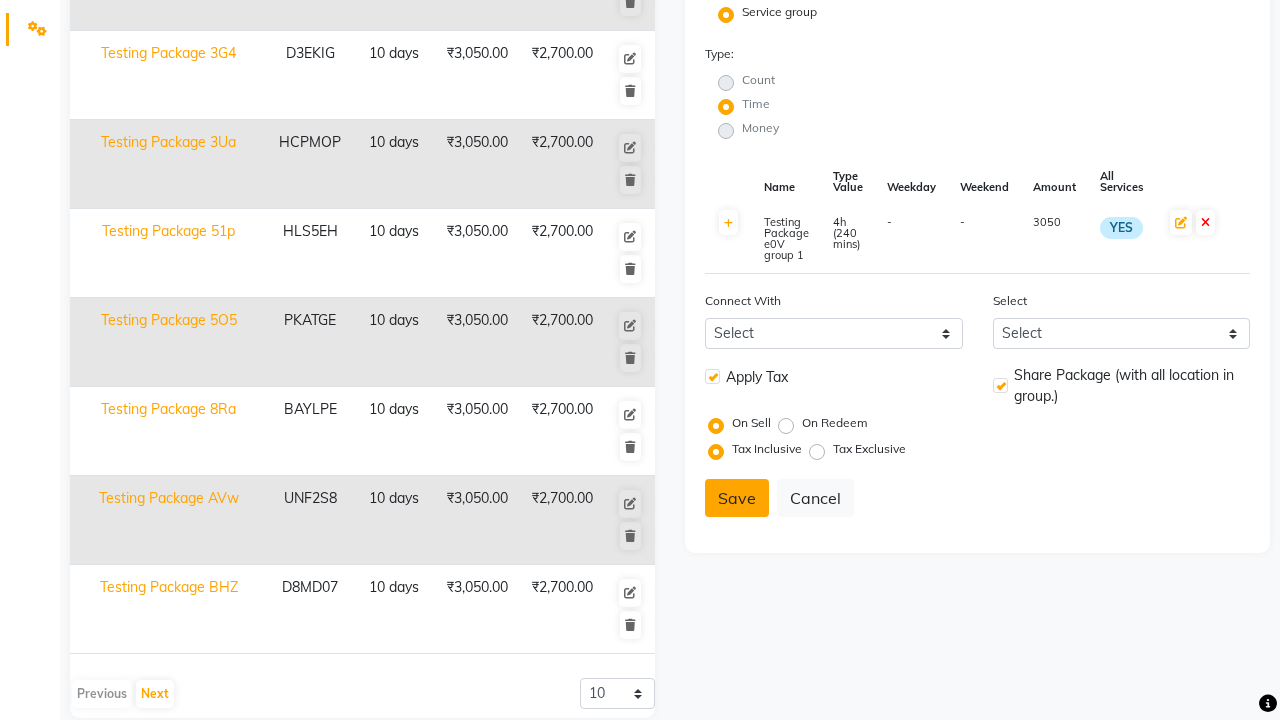click on "Save" 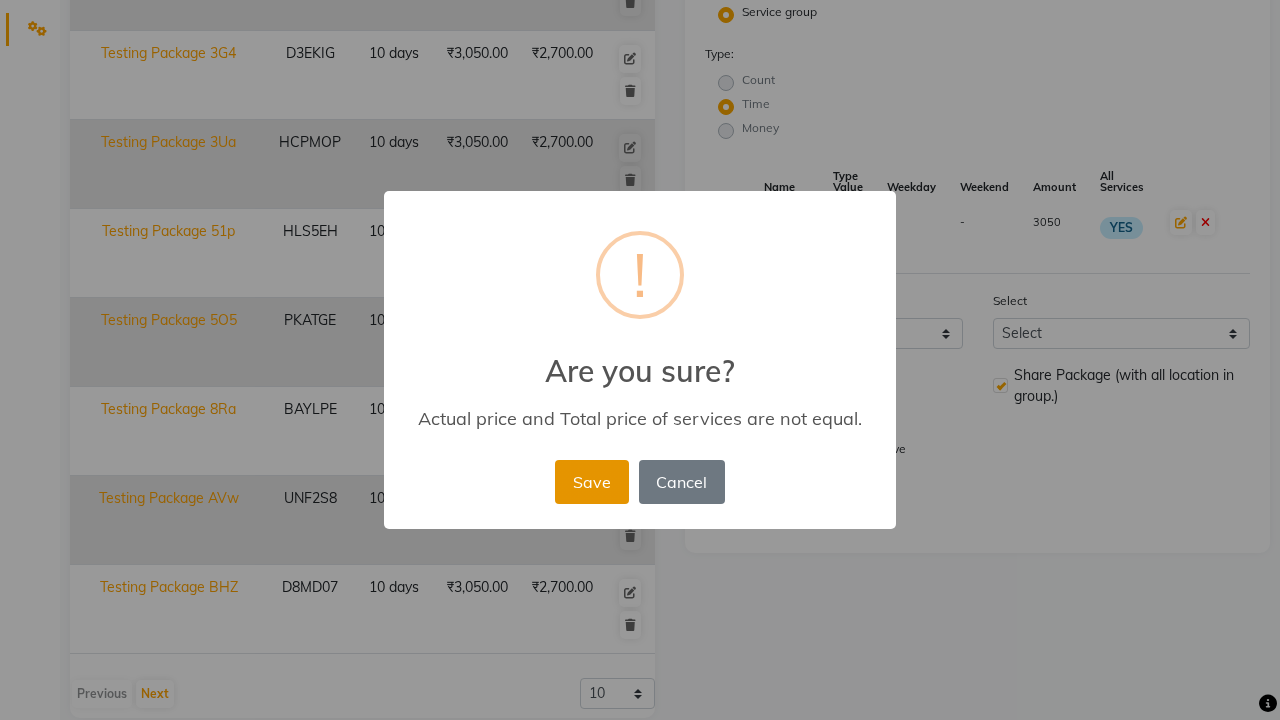 click on "Save" at bounding box center [591, 482] 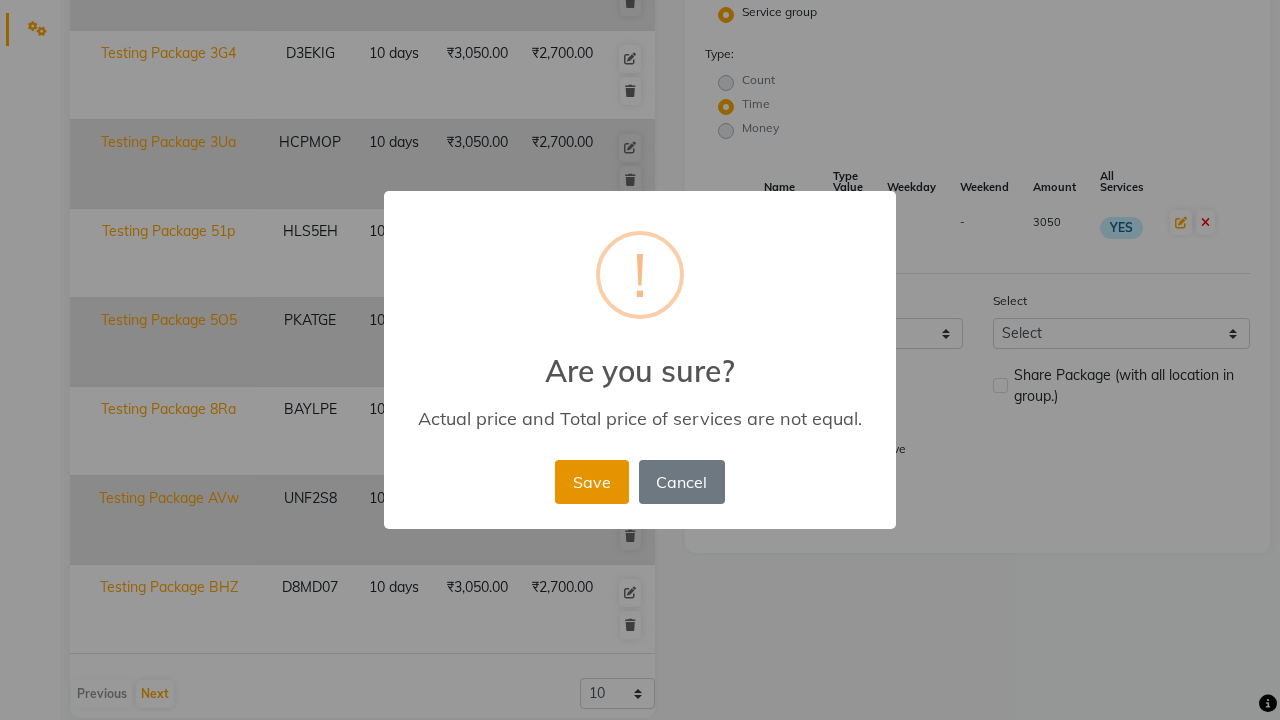 type 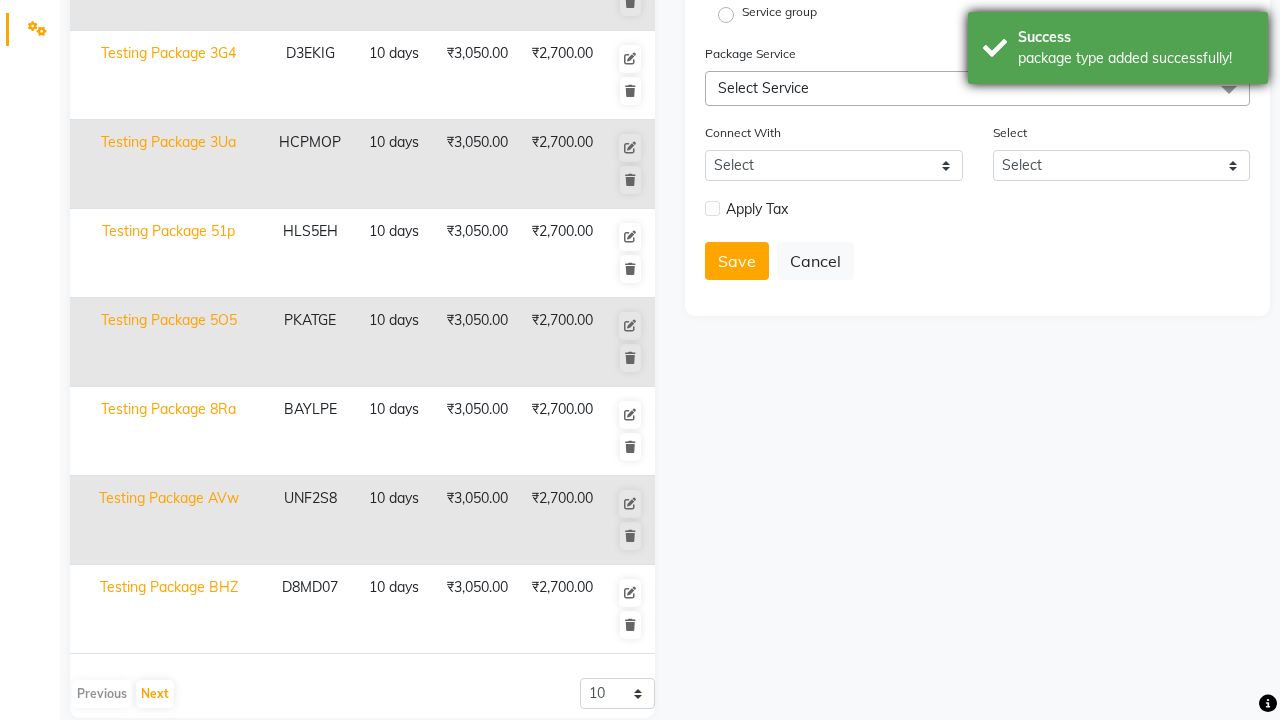click on "package type added successfully!" at bounding box center (1135, 58) 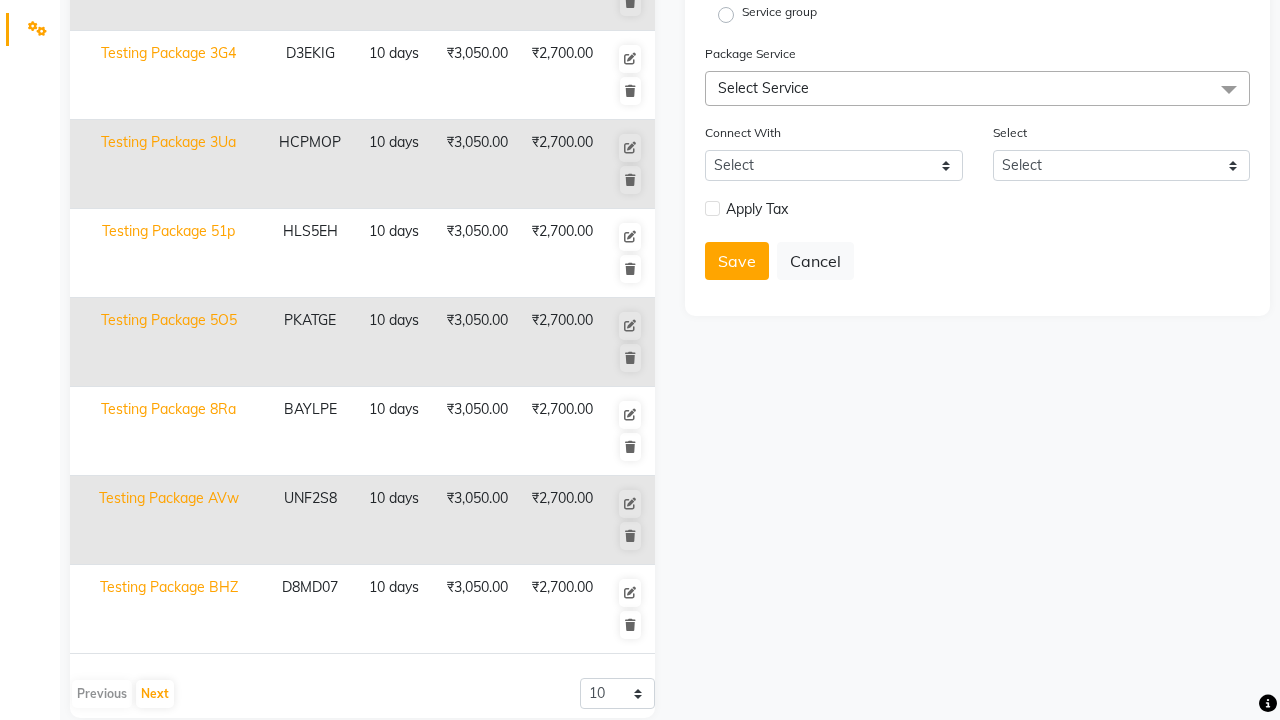 click at bounding box center (37, -463) 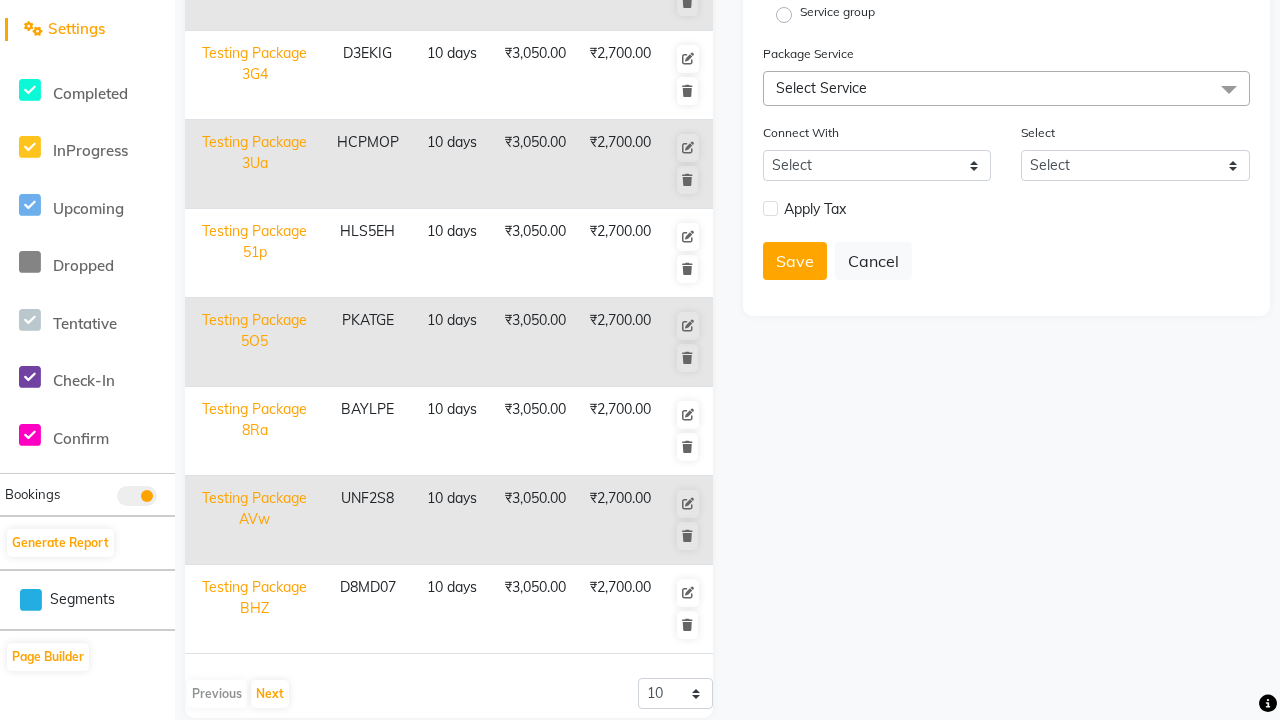 scroll, scrollTop: 0, scrollLeft: 0, axis: both 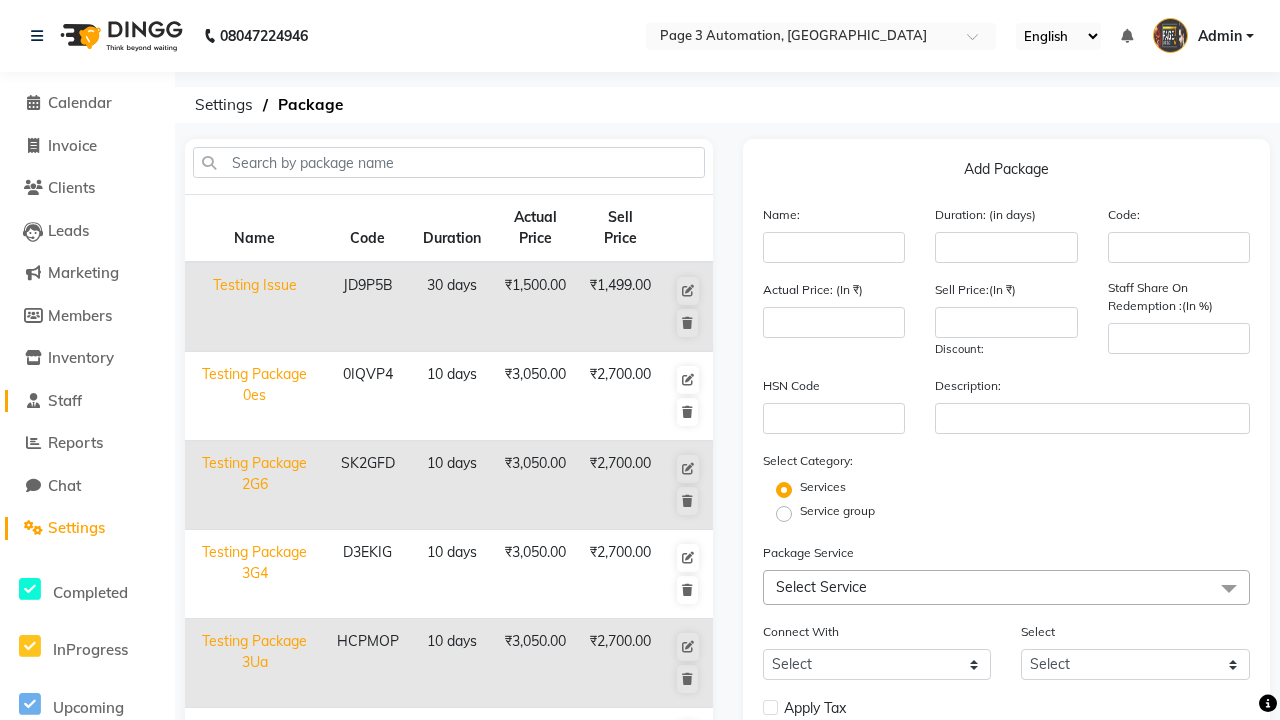 click on "Staff" 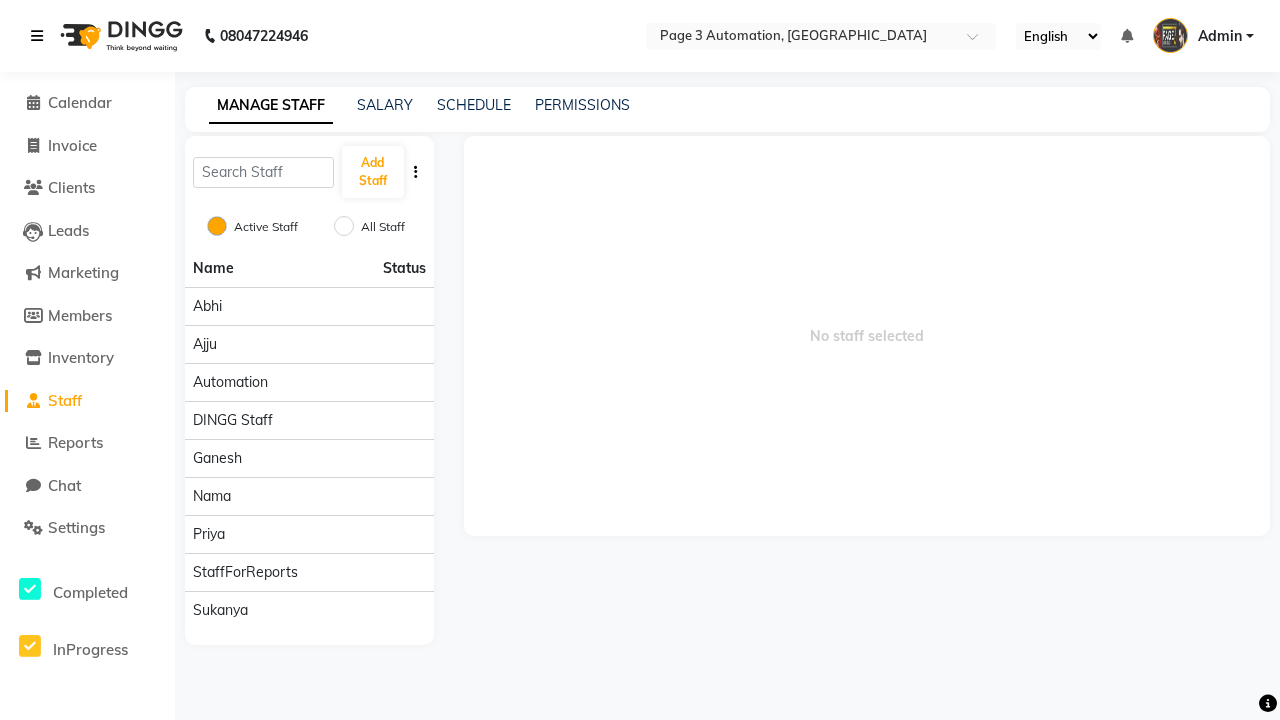 click at bounding box center (37, 36) 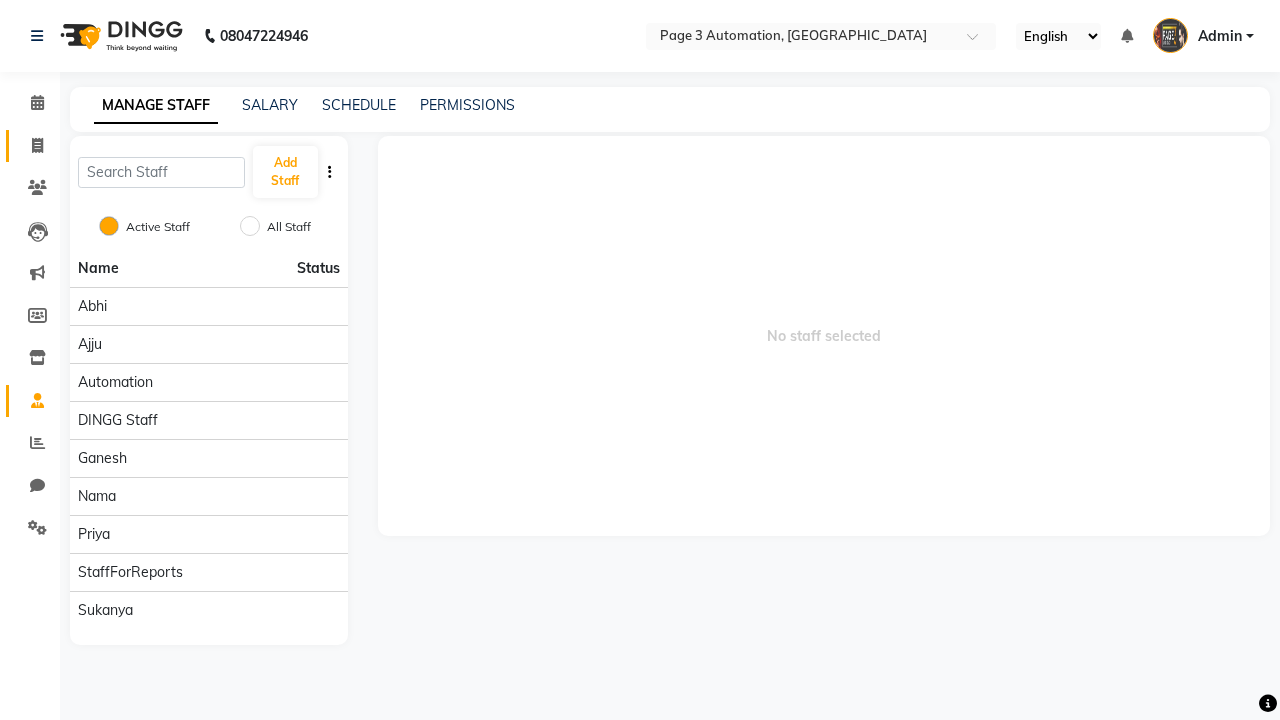 click 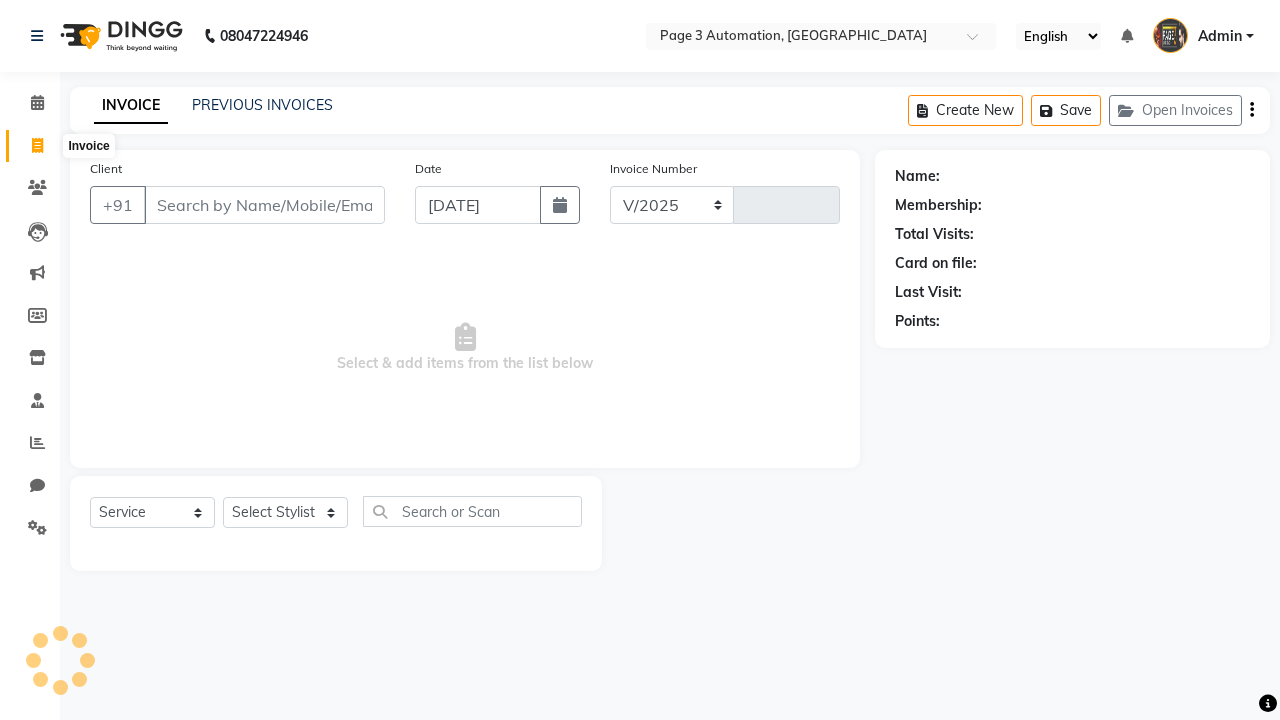 select on "2774" 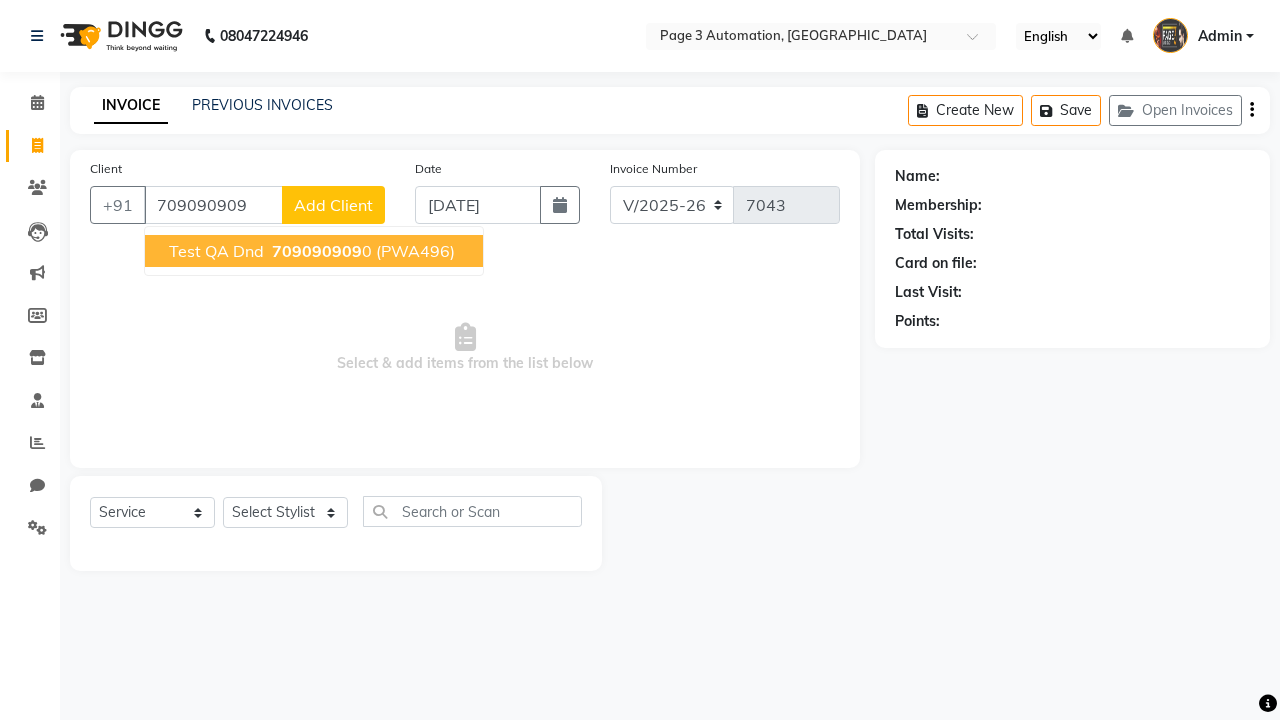 click on "709090909" at bounding box center [317, 251] 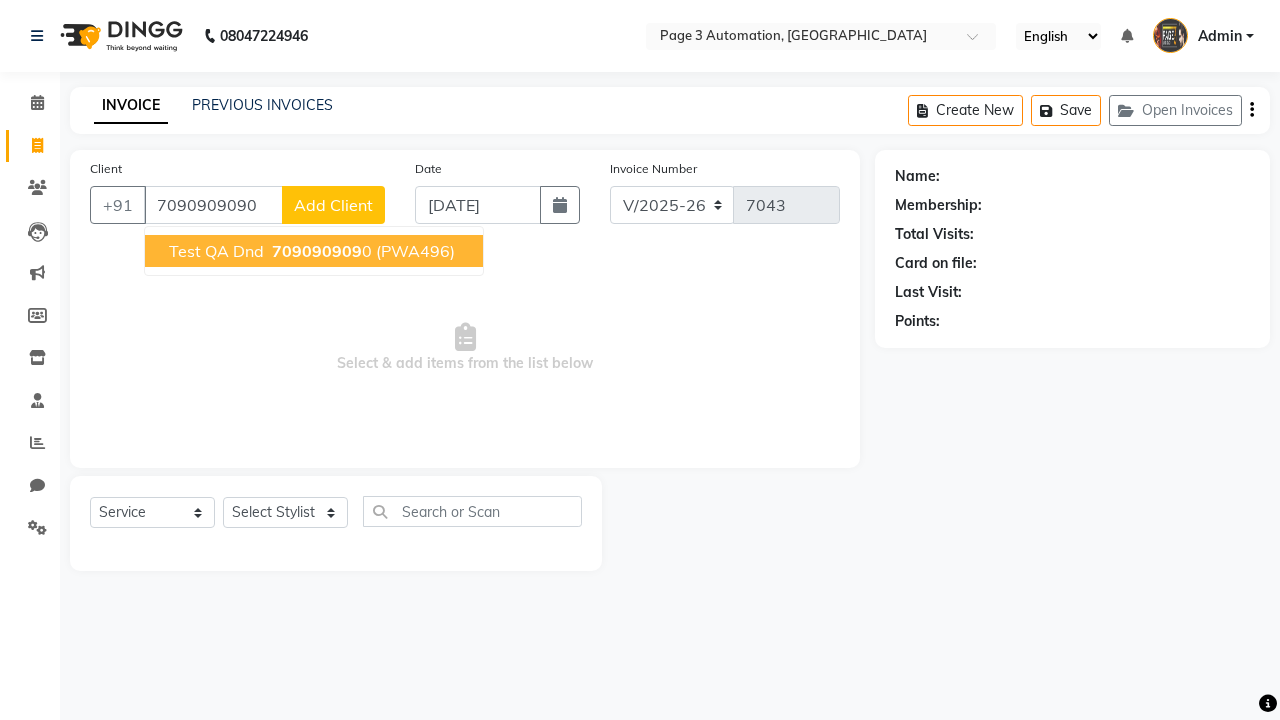 type on "7090909090" 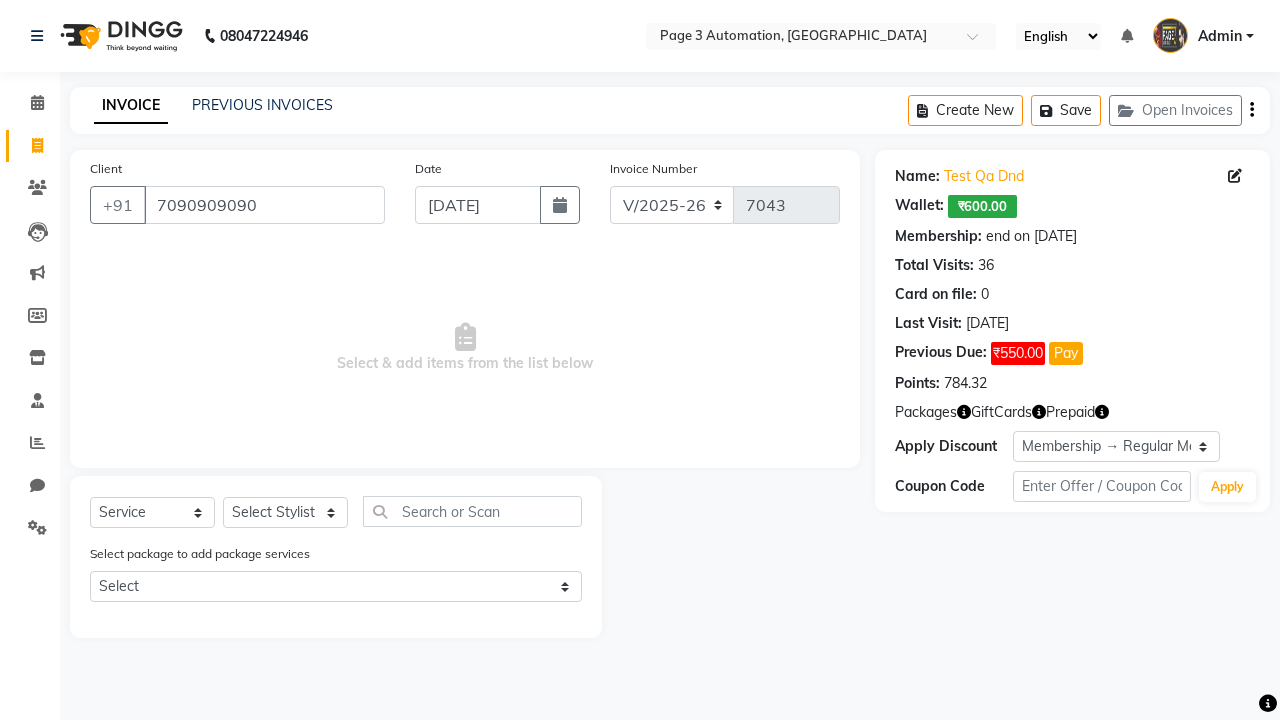 select on "0:" 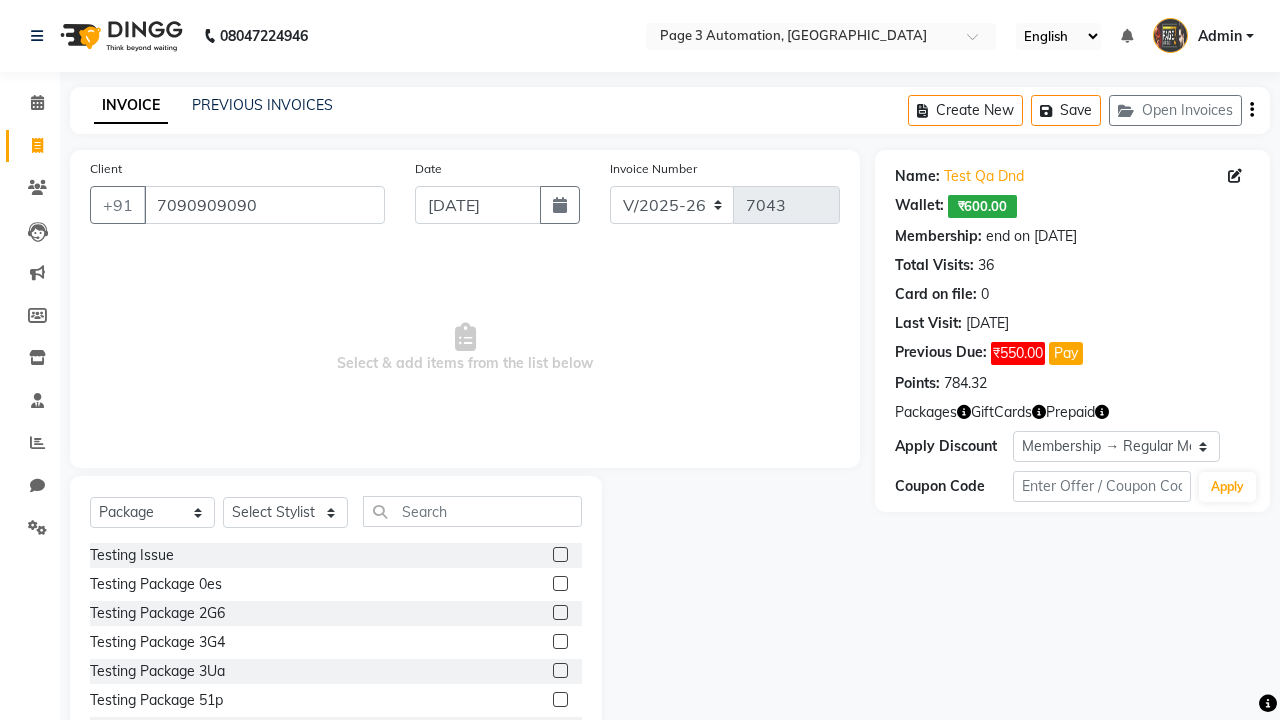 select on "71572" 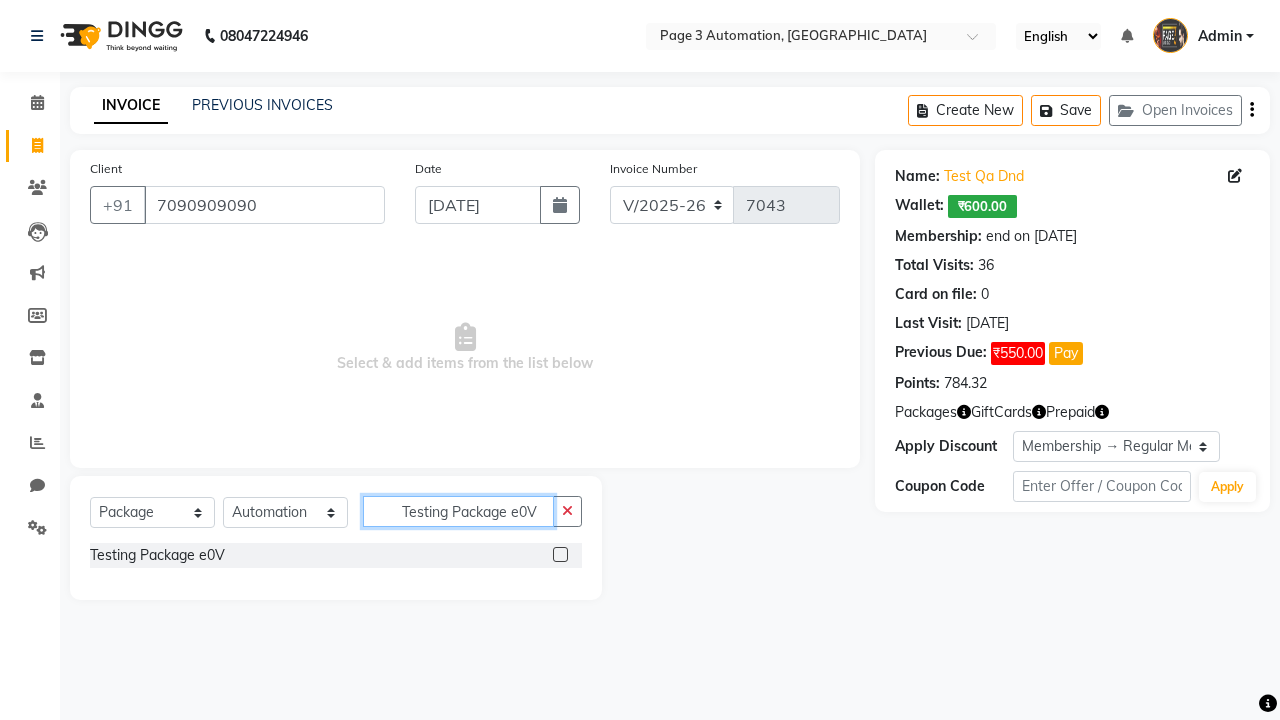 type on "Testing Package e0V" 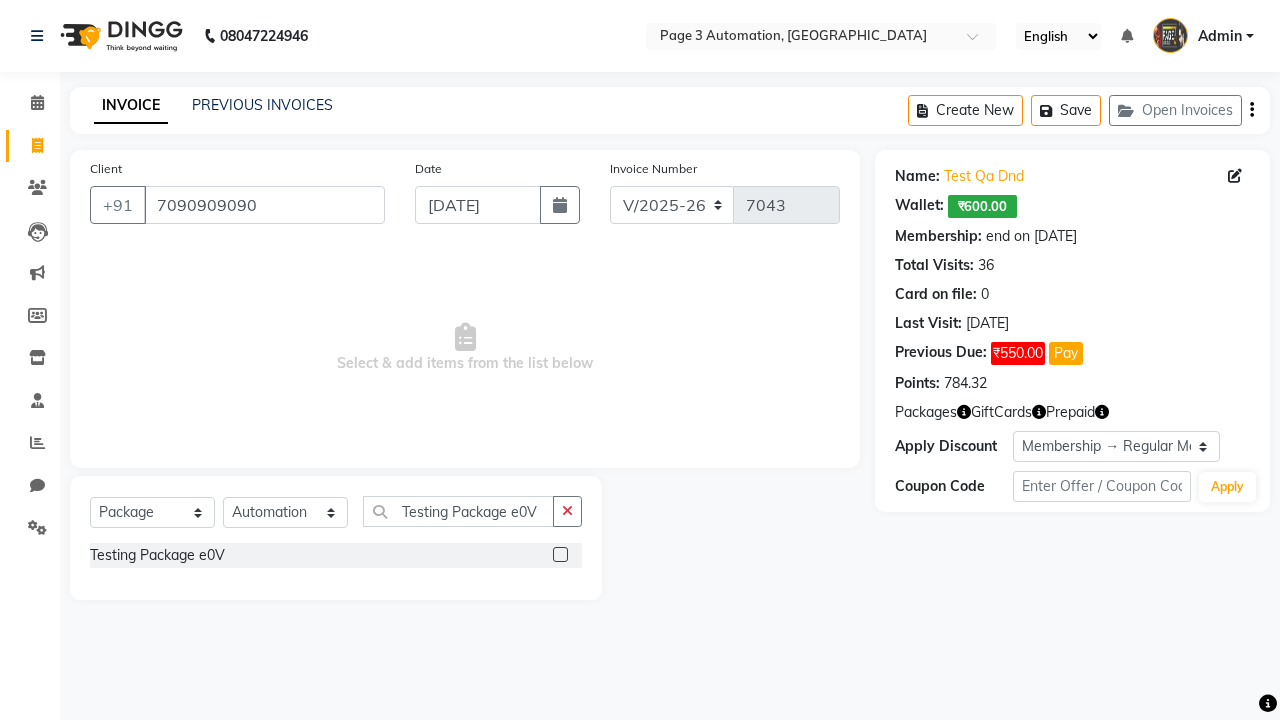 click 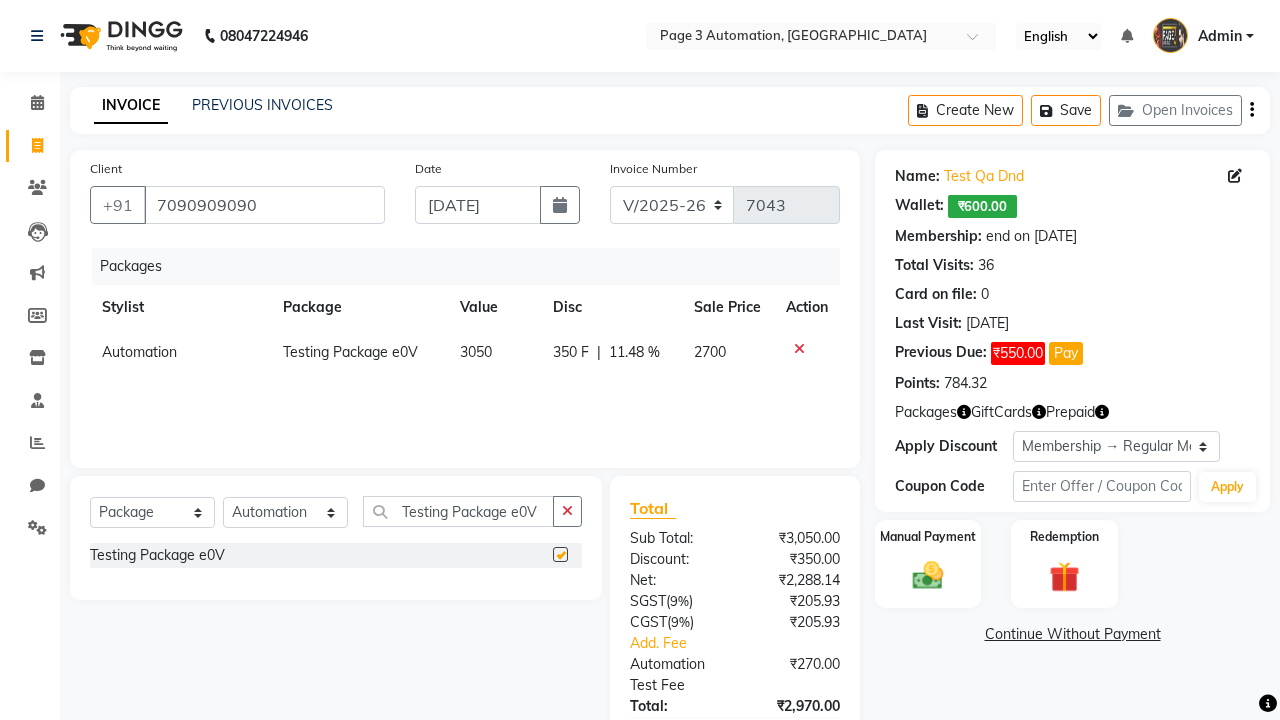 checkbox on "false" 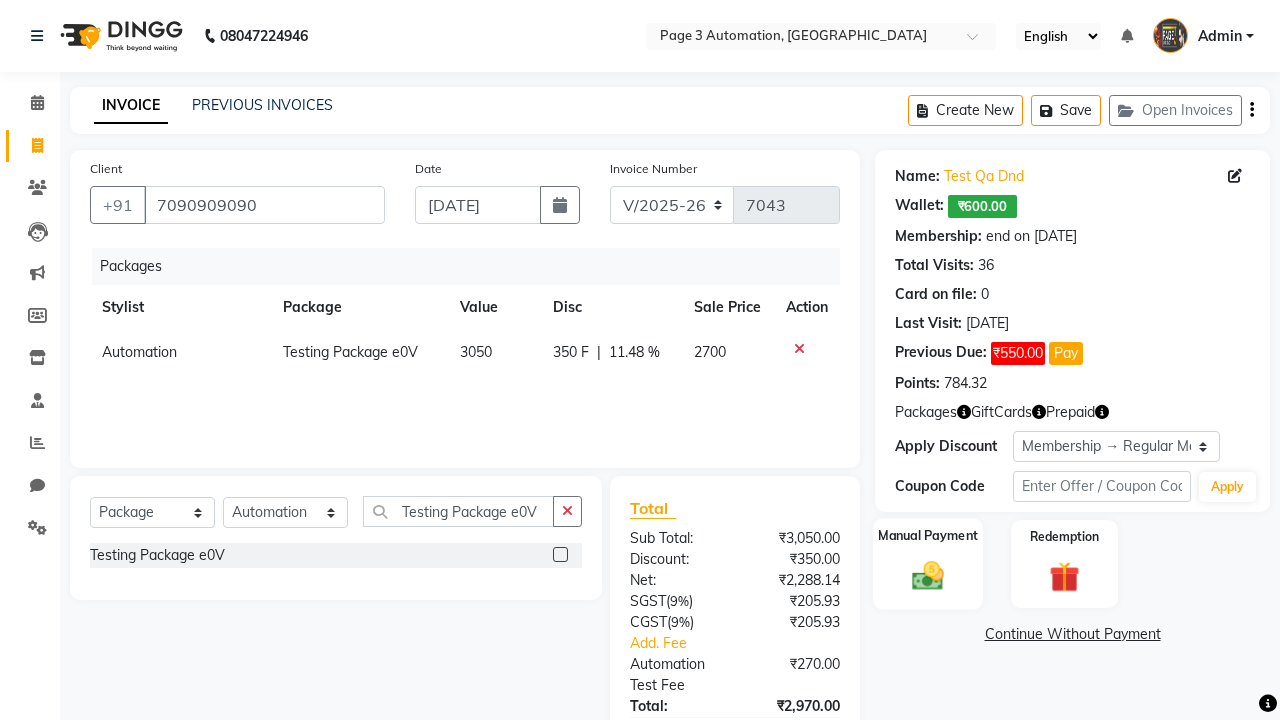 click 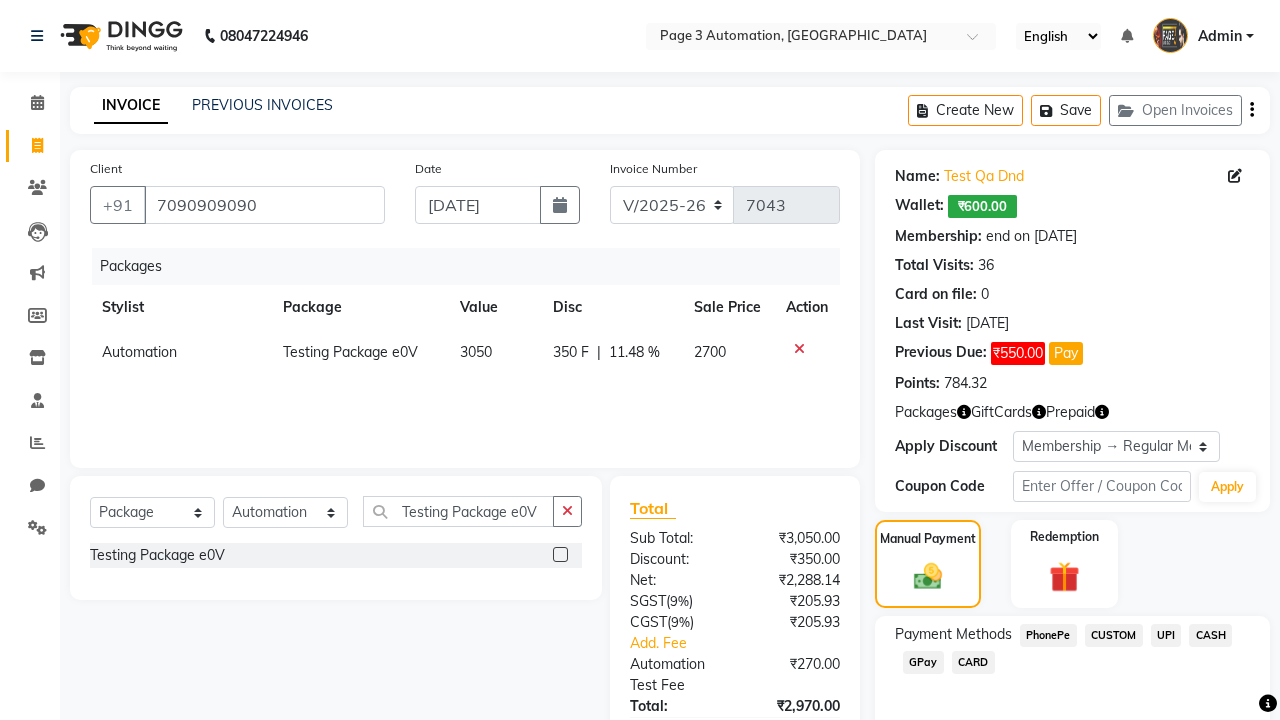 click on "PhonePe" 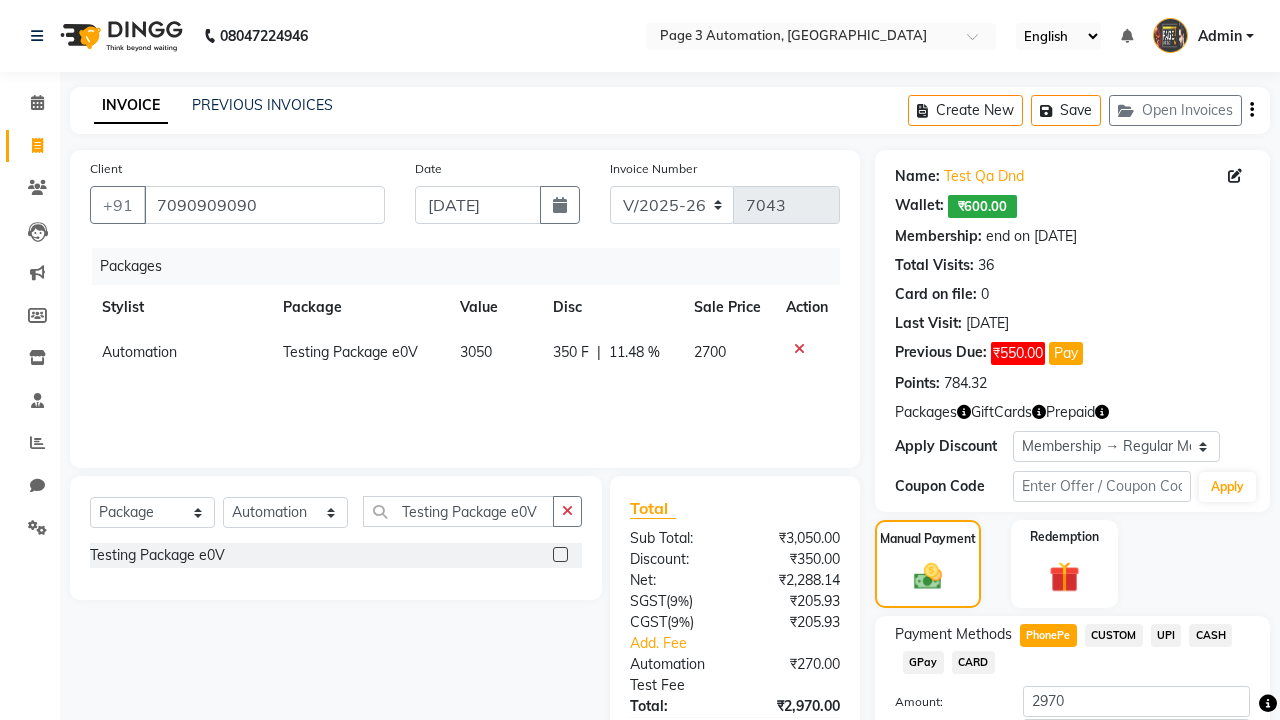 scroll, scrollTop: 143, scrollLeft: 0, axis: vertical 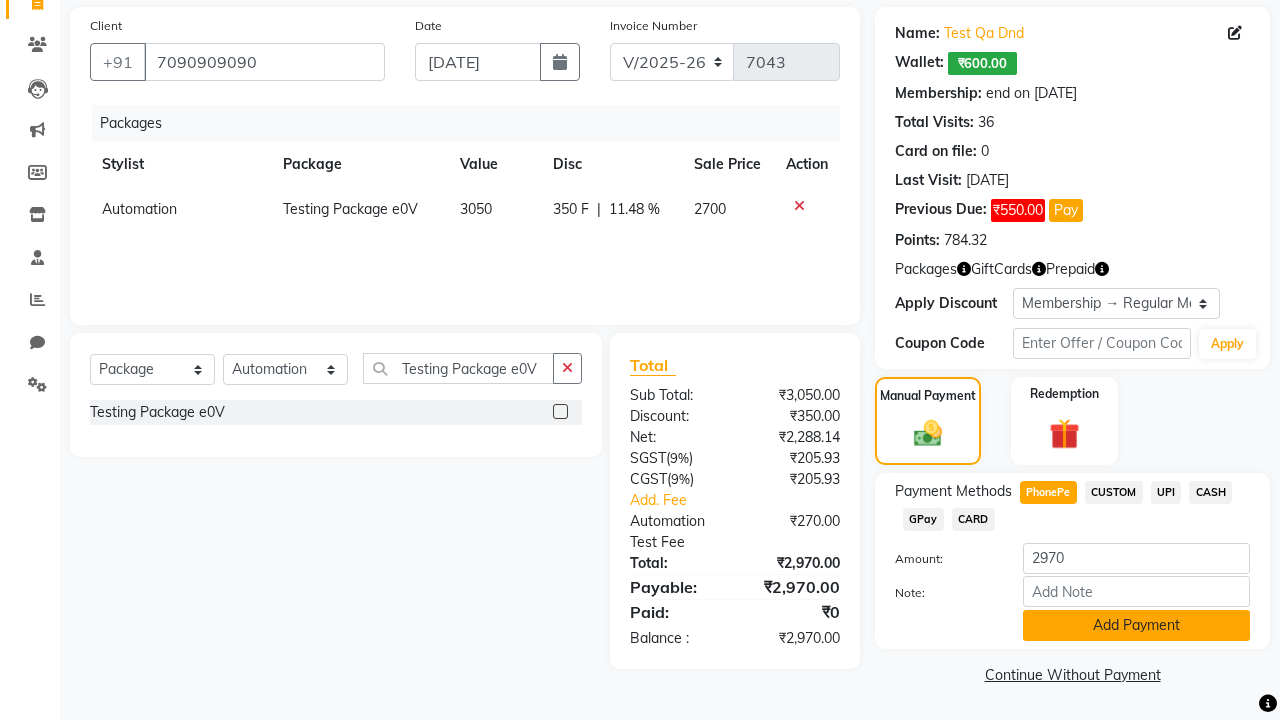 click on "Add Payment" 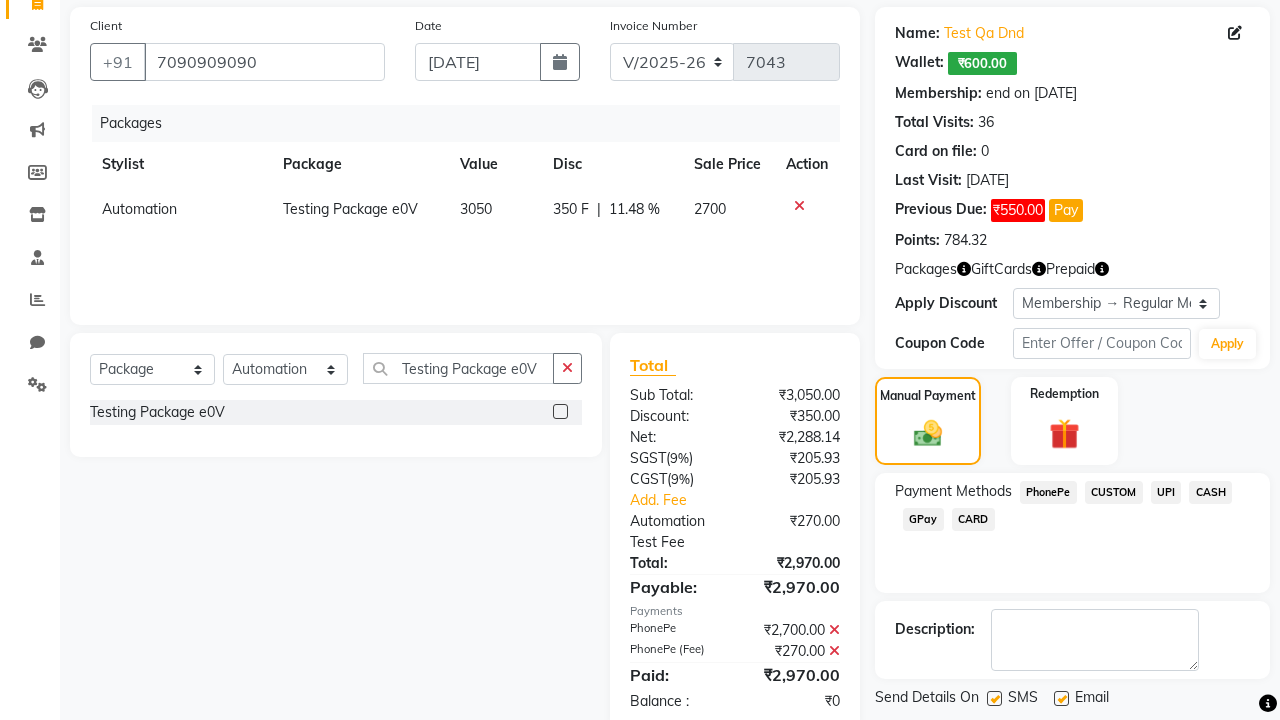 click 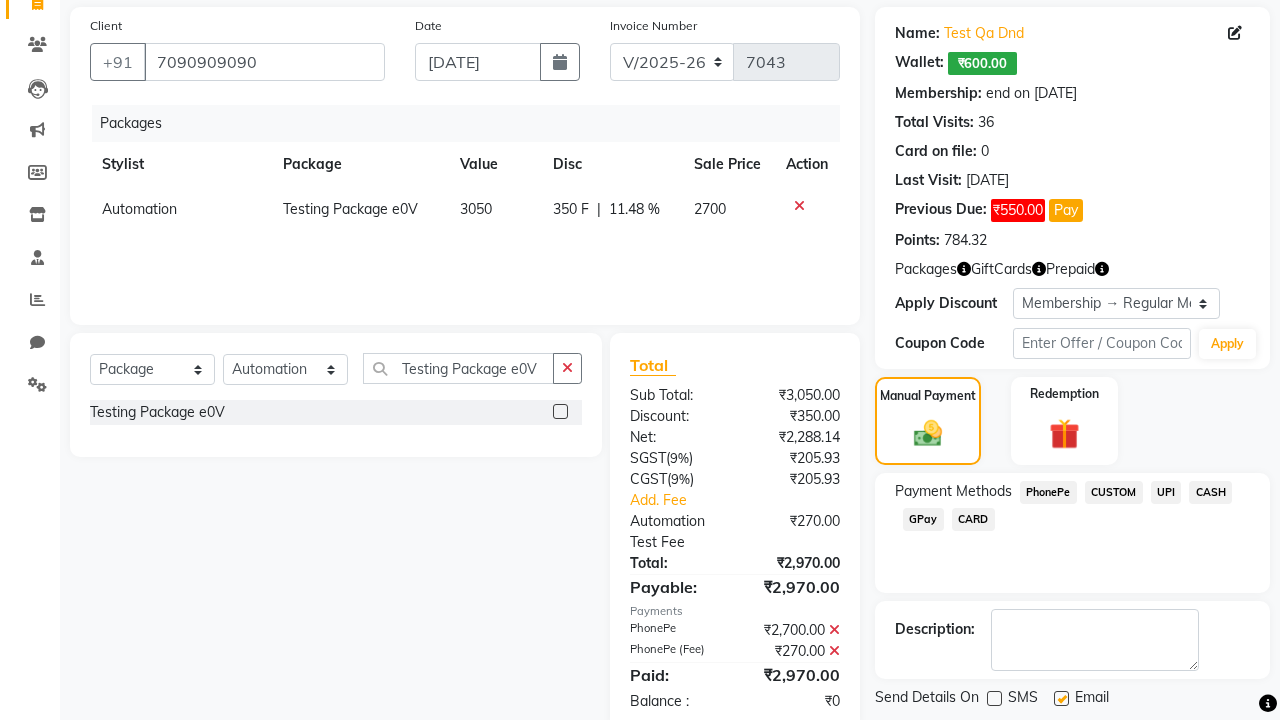 click 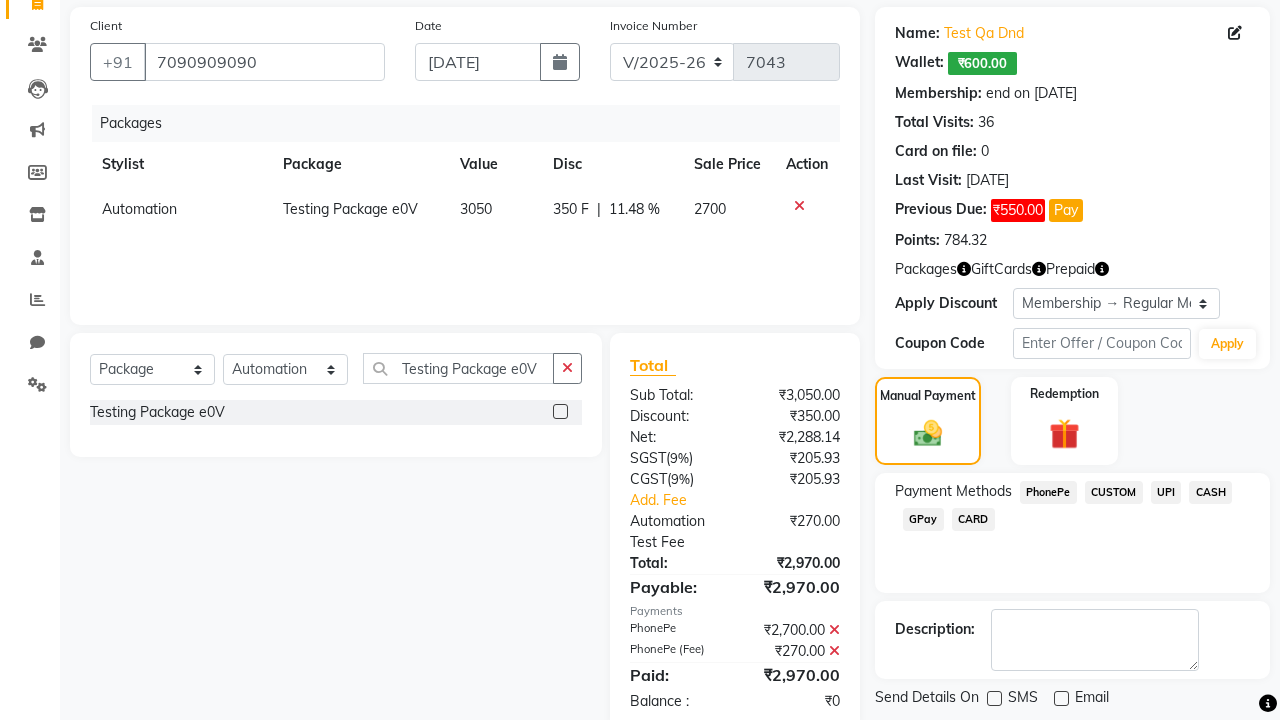 scroll, scrollTop: 239, scrollLeft: 0, axis: vertical 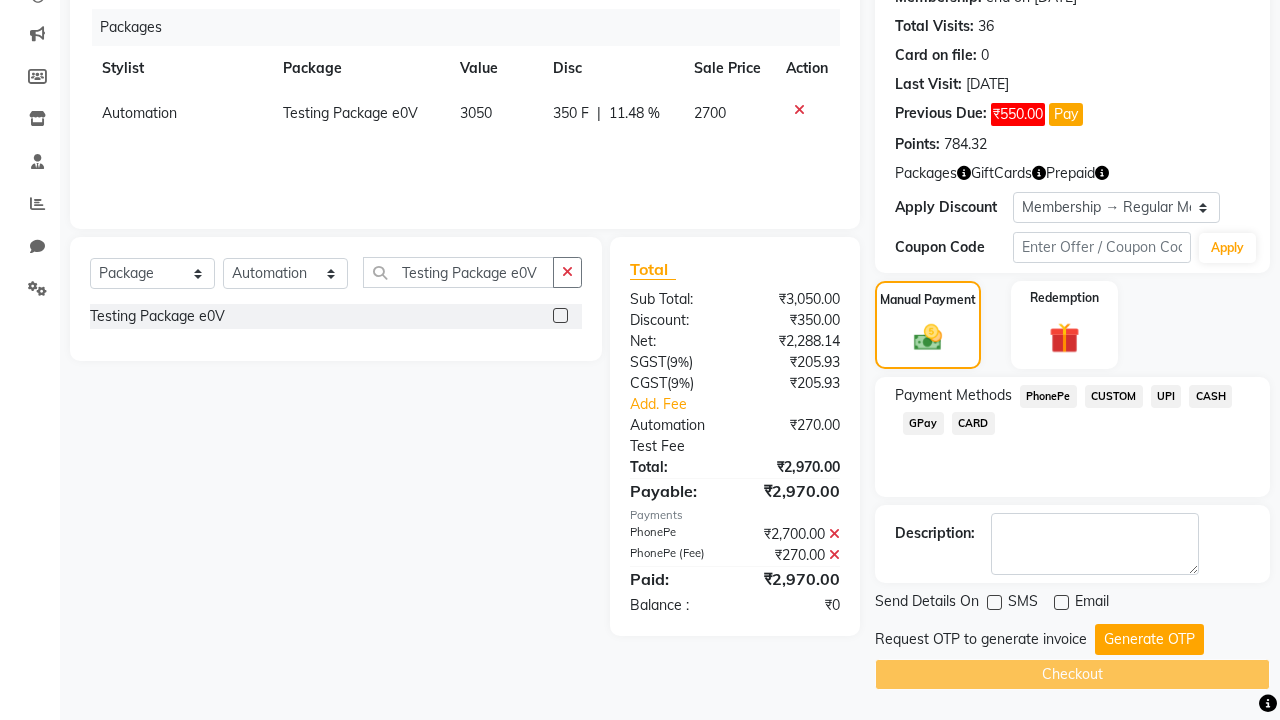 click on "Checkout" 